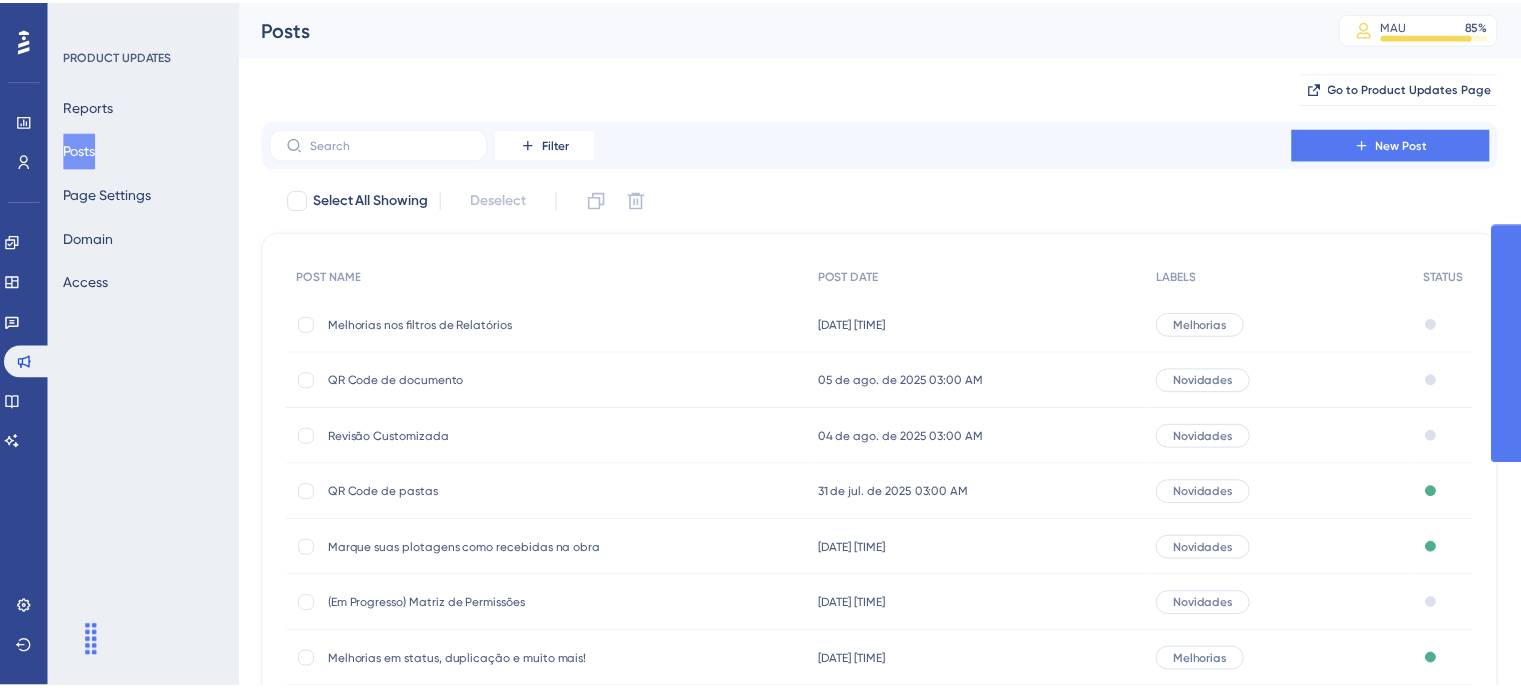 scroll, scrollTop: 0, scrollLeft: 0, axis: both 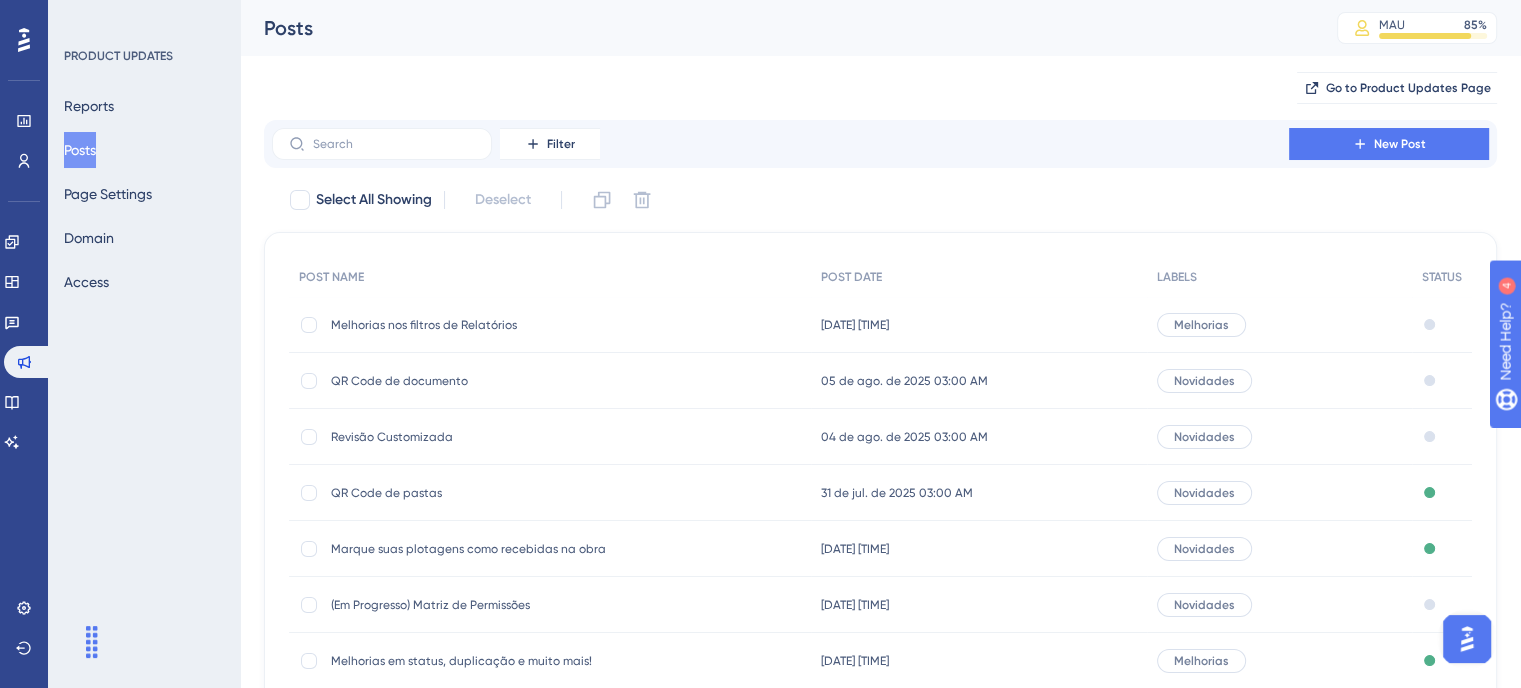 click on "Melhorias nos filtros de Relatórios" at bounding box center (491, 325) 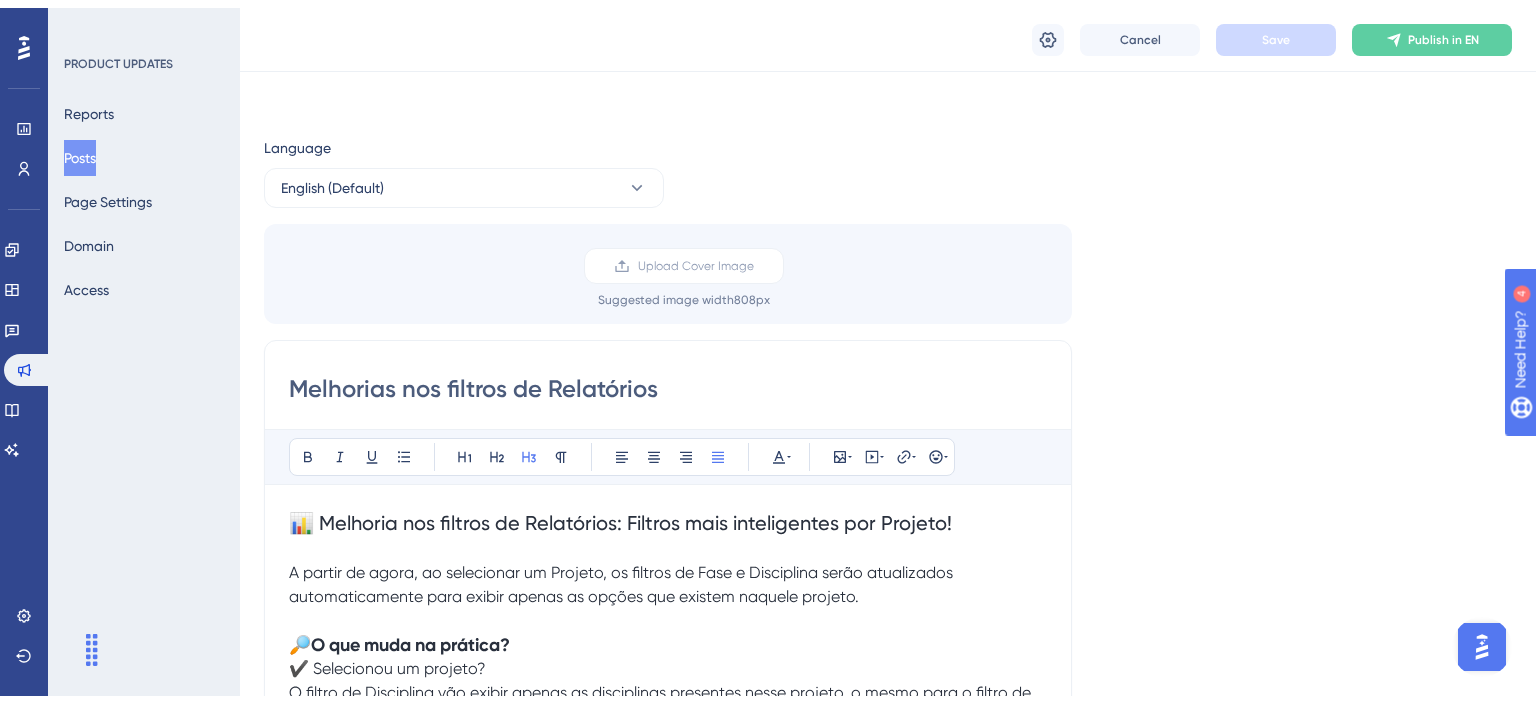 scroll, scrollTop: 127, scrollLeft: 0, axis: vertical 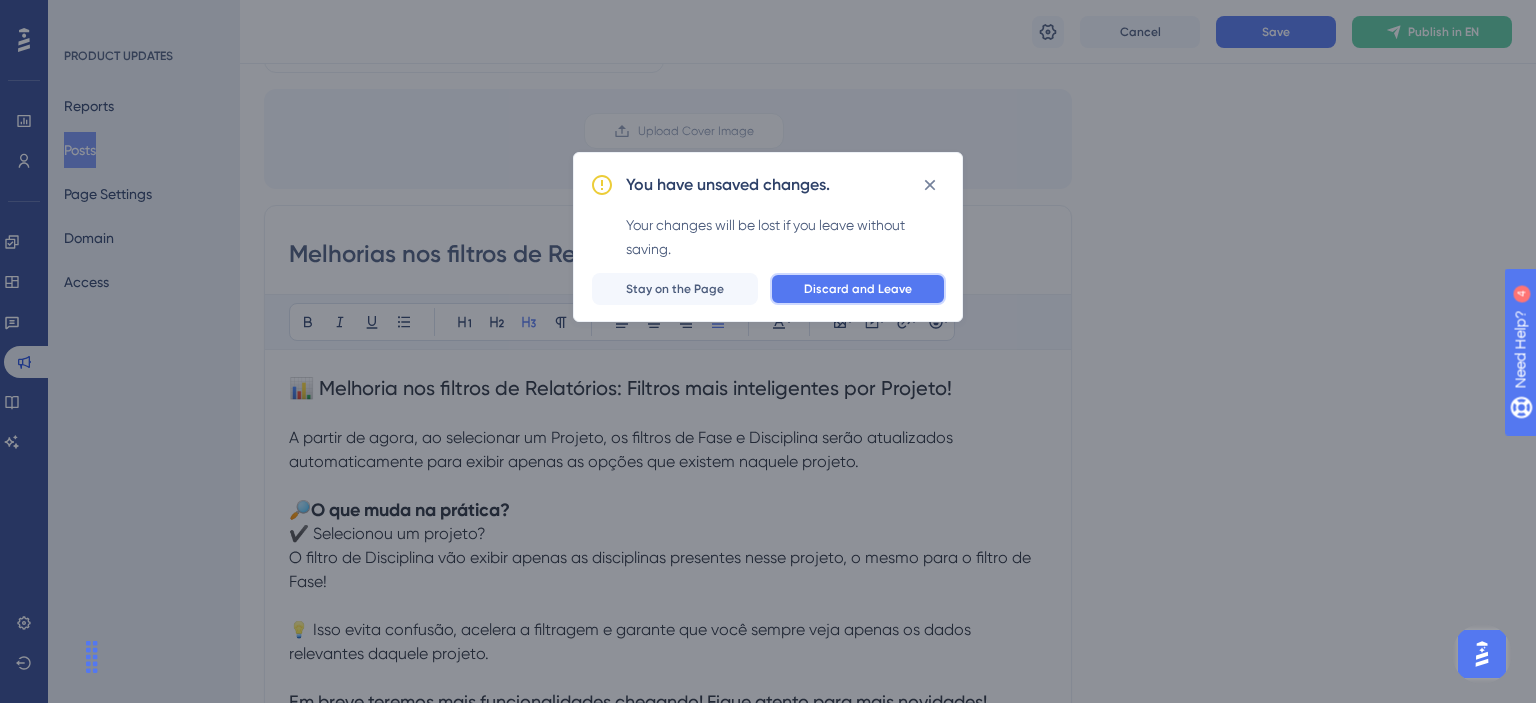 click on "Discard and Leave" at bounding box center [858, 289] 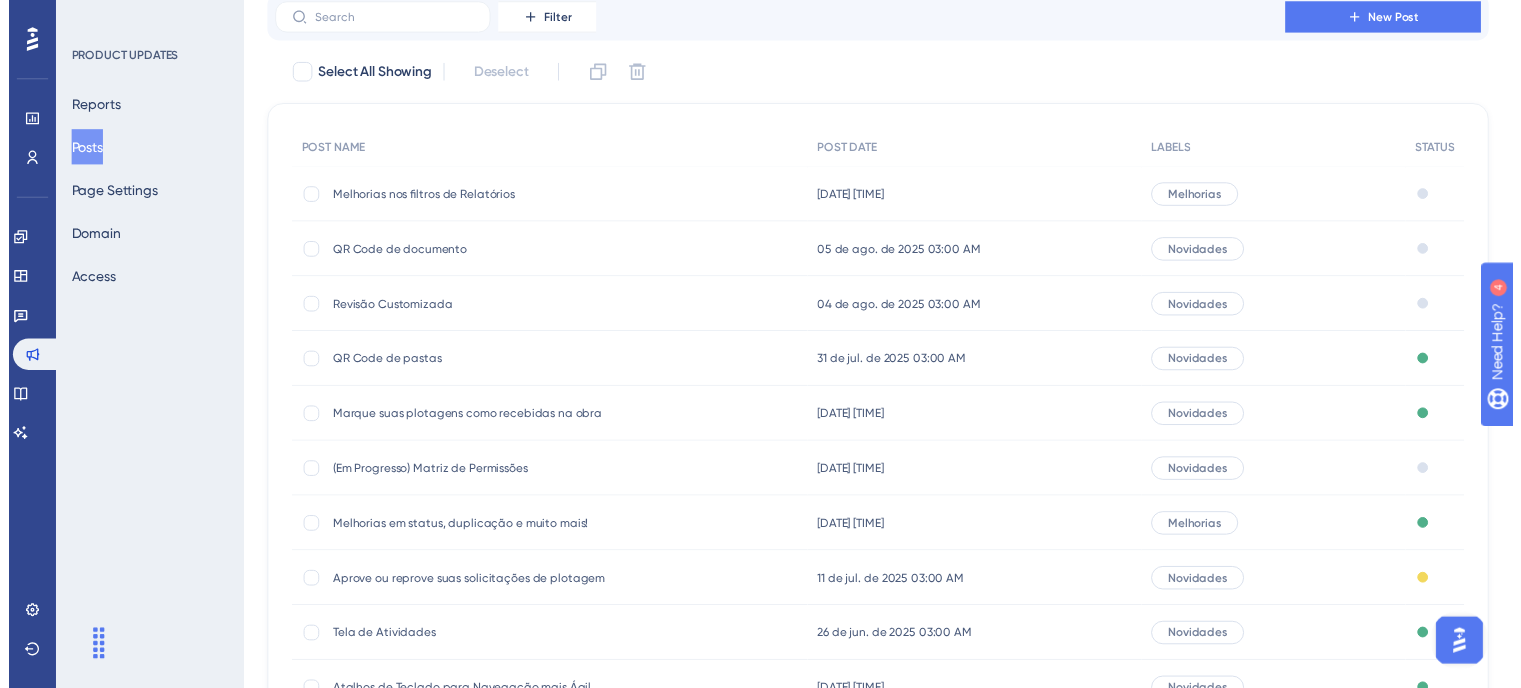 scroll, scrollTop: 0, scrollLeft: 0, axis: both 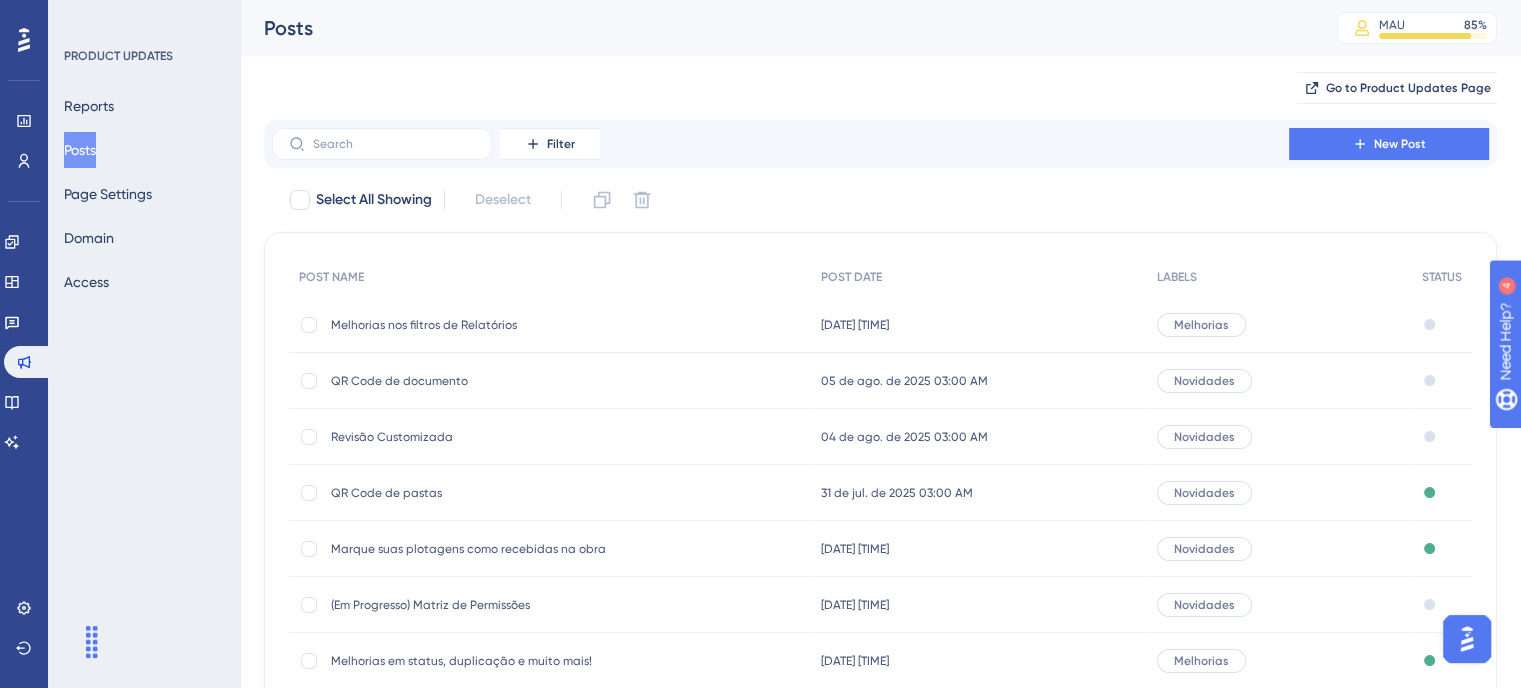click on "Melhorias nos filtros de Relatórios" at bounding box center [491, 325] 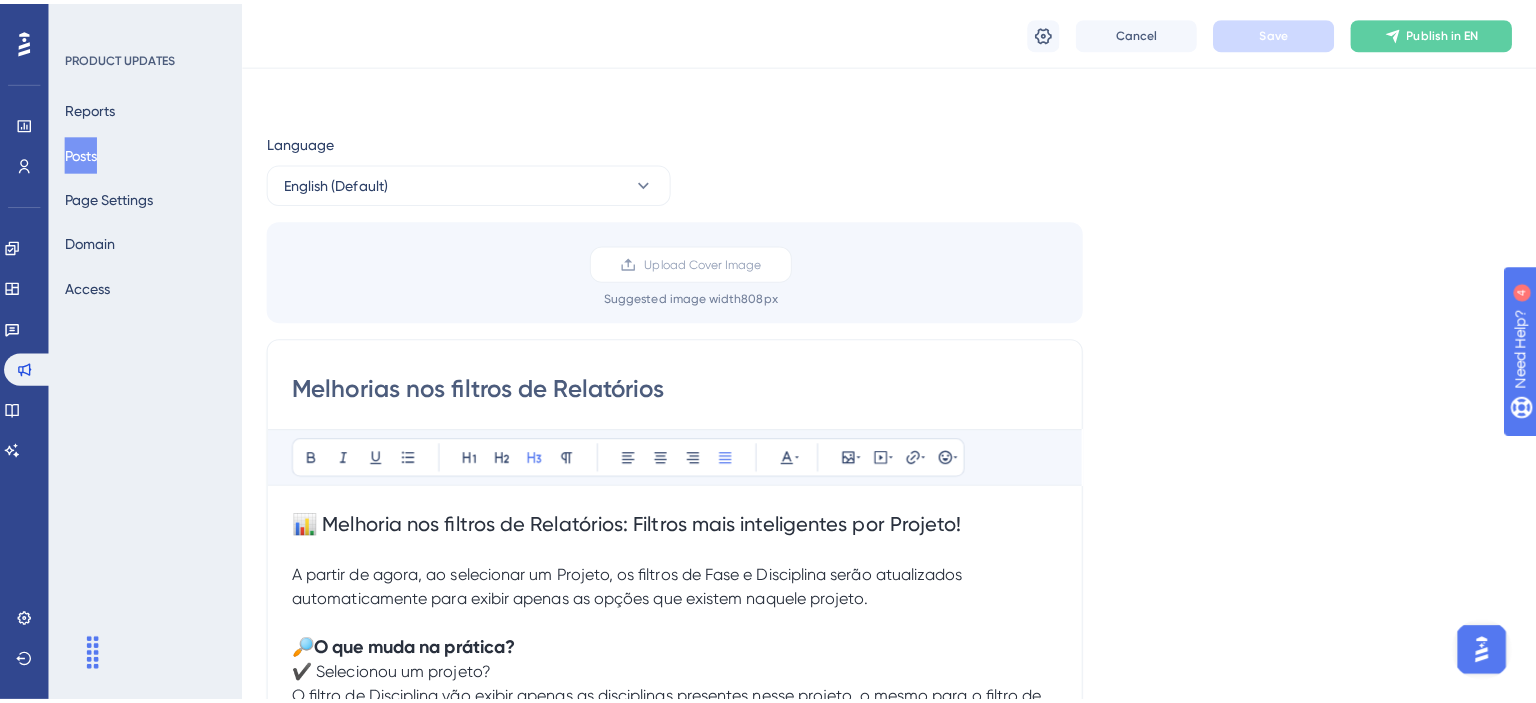 scroll, scrollTop: 127, scrollLeft: 0, axis: vertical 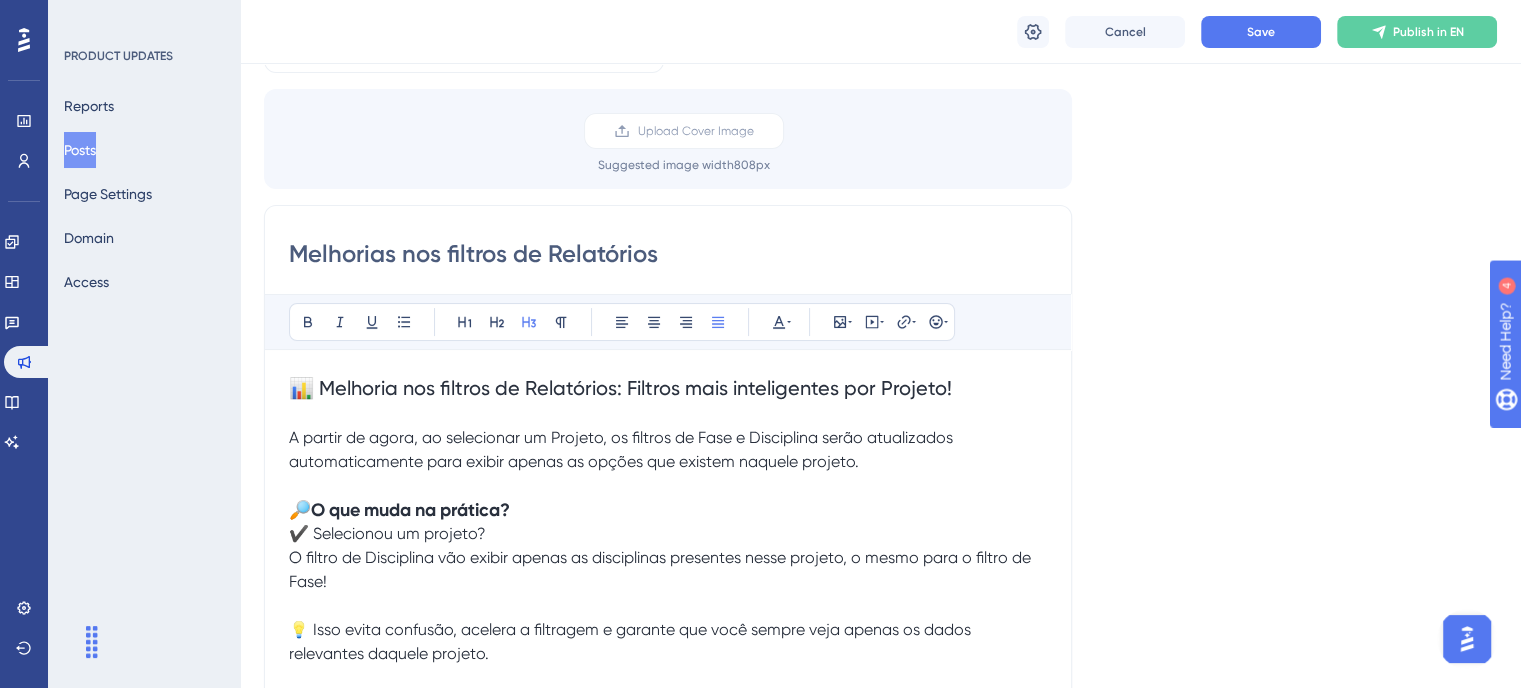 click on "Melhorias nos filtros de Relatórios" at bounding box center [668, 254] 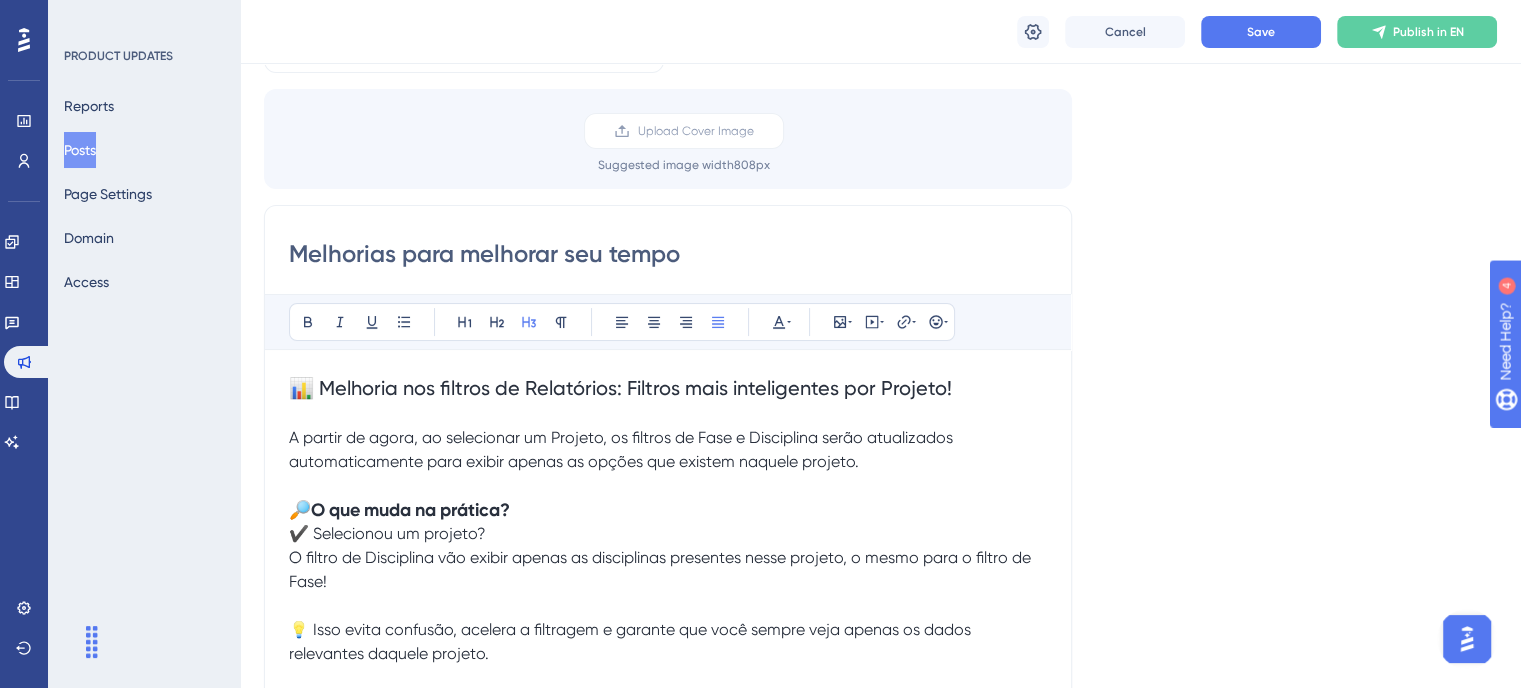 type on "Melhorias para melhorar seu tempo" 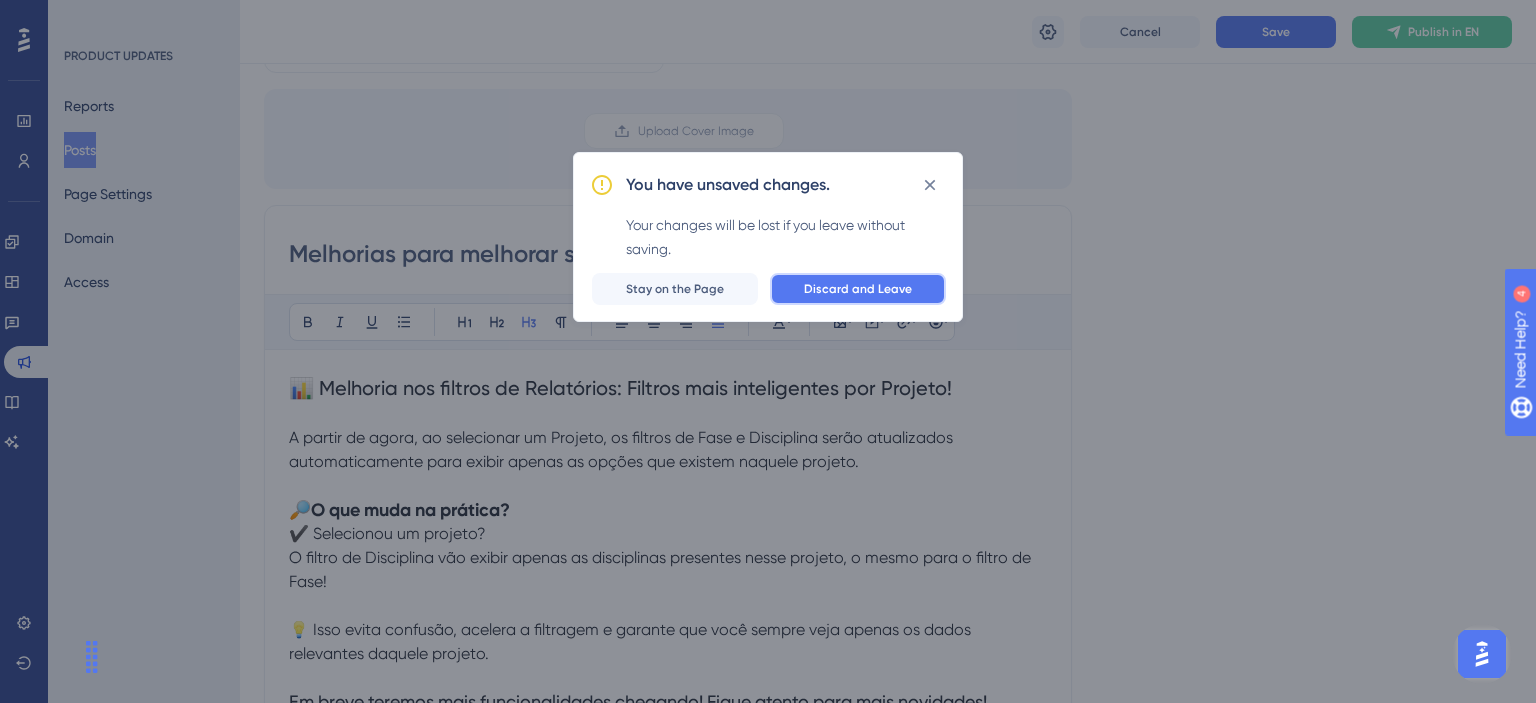 click on "Discard and Leave" at bounding box center (858, 289) 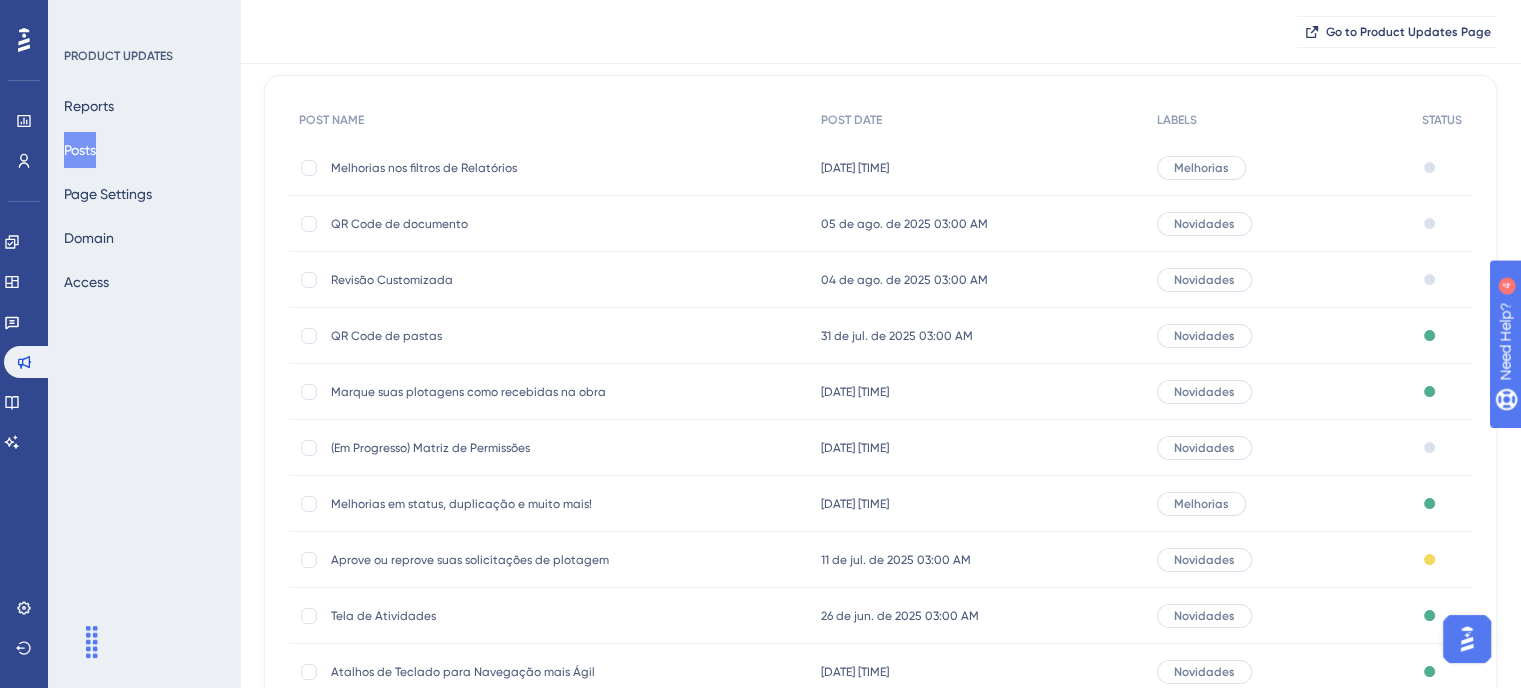 scroll, scrollTop: 200, scrollLeft: 0, axis: vertical 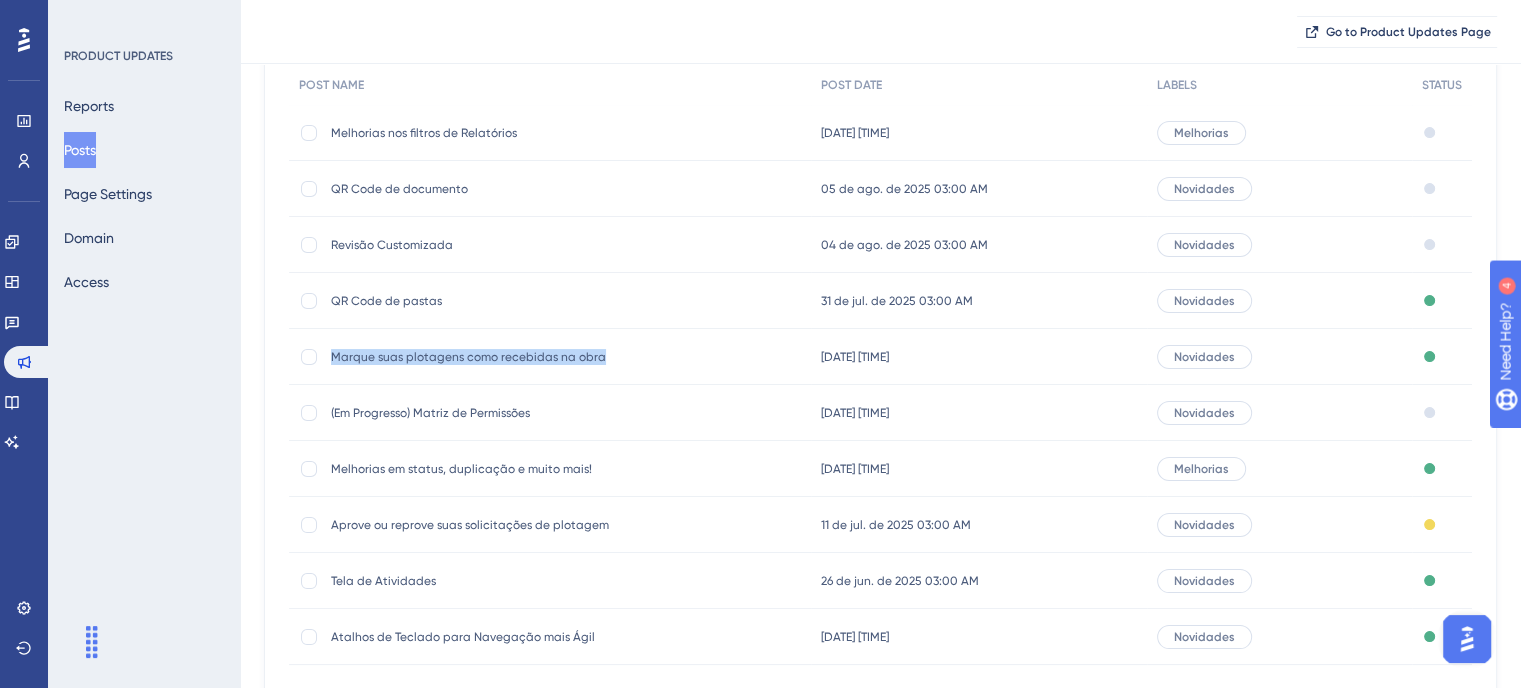 drag, startPoint x: 336, startPoint y: 357, endPoint x: 639, endPoint y: 366, distance: 303.13364 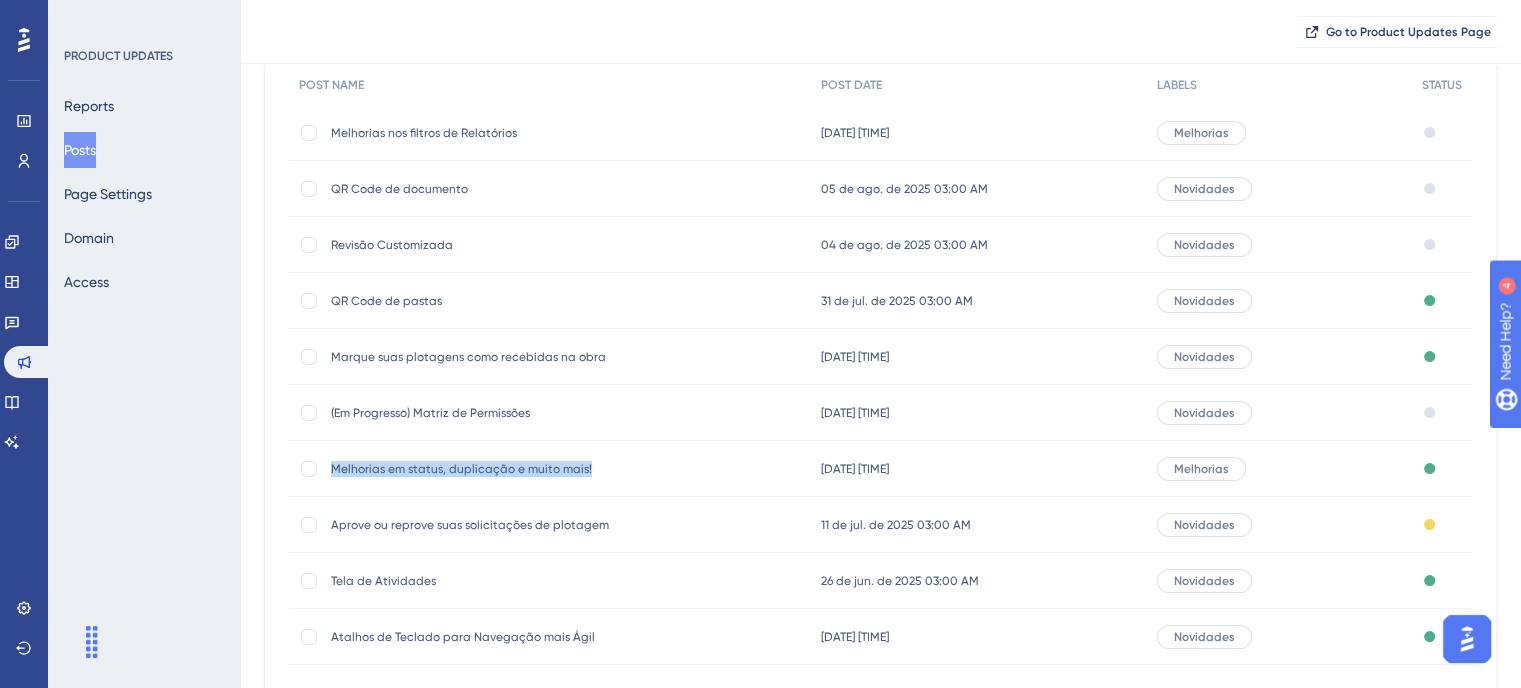 drag, startPoint x: 334, startPoint y: 467, endPoint x: 619, endPoint y: 483, distance: 285.44876 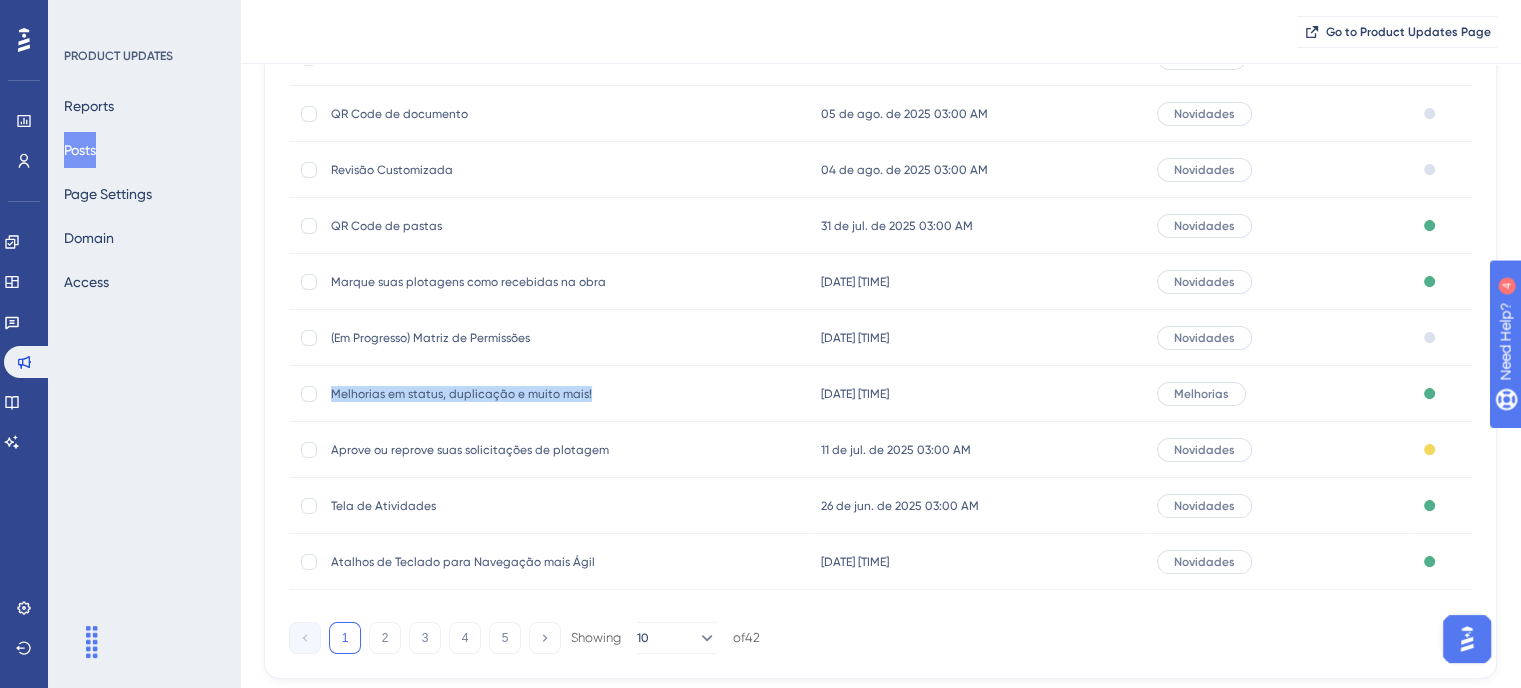 scroll, scrollTop: 329, scrollLeft: 0, axis: vertical 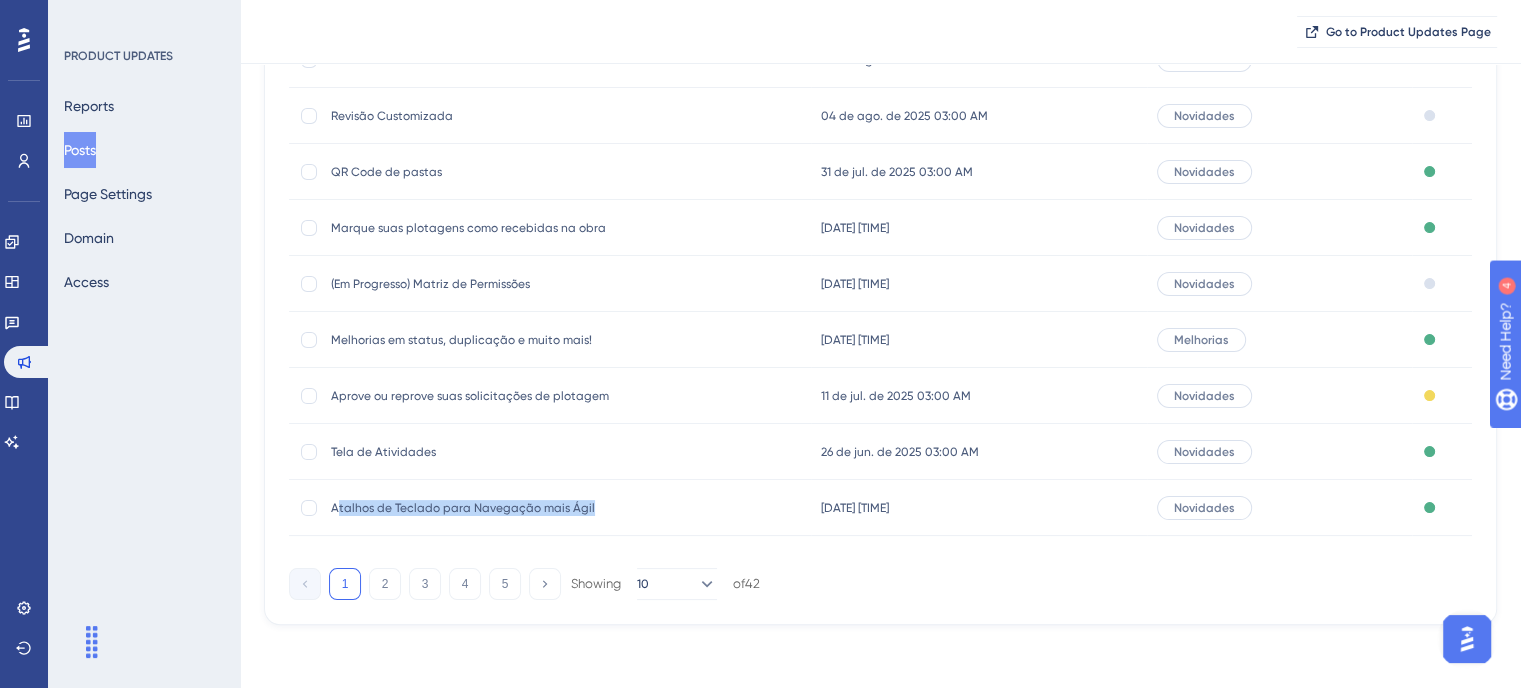 drag, startPoint x: 338, startPoint y: 502, endPoint x: 599, endPoint y: 503, distance: 261.00192 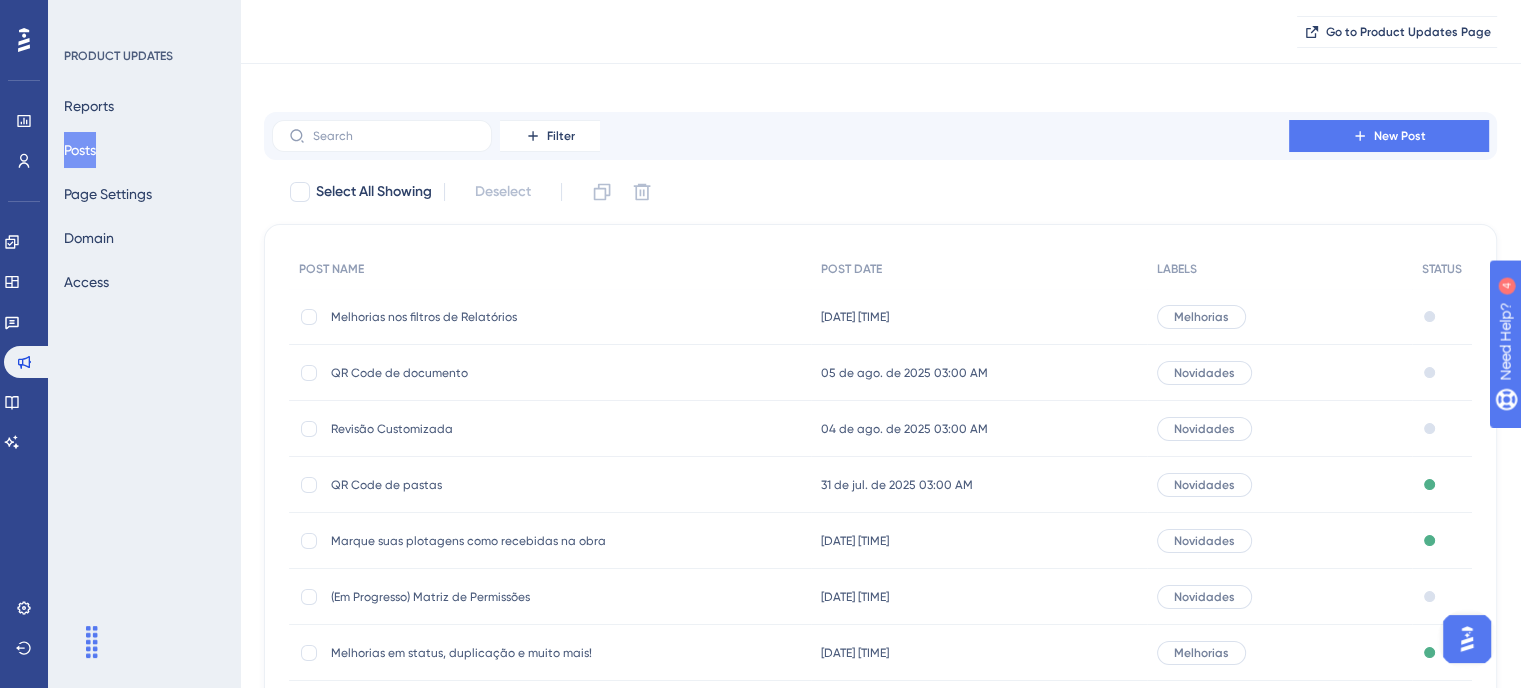 scroll, scrollTop: 0, scrollLeft: 0, axis: both 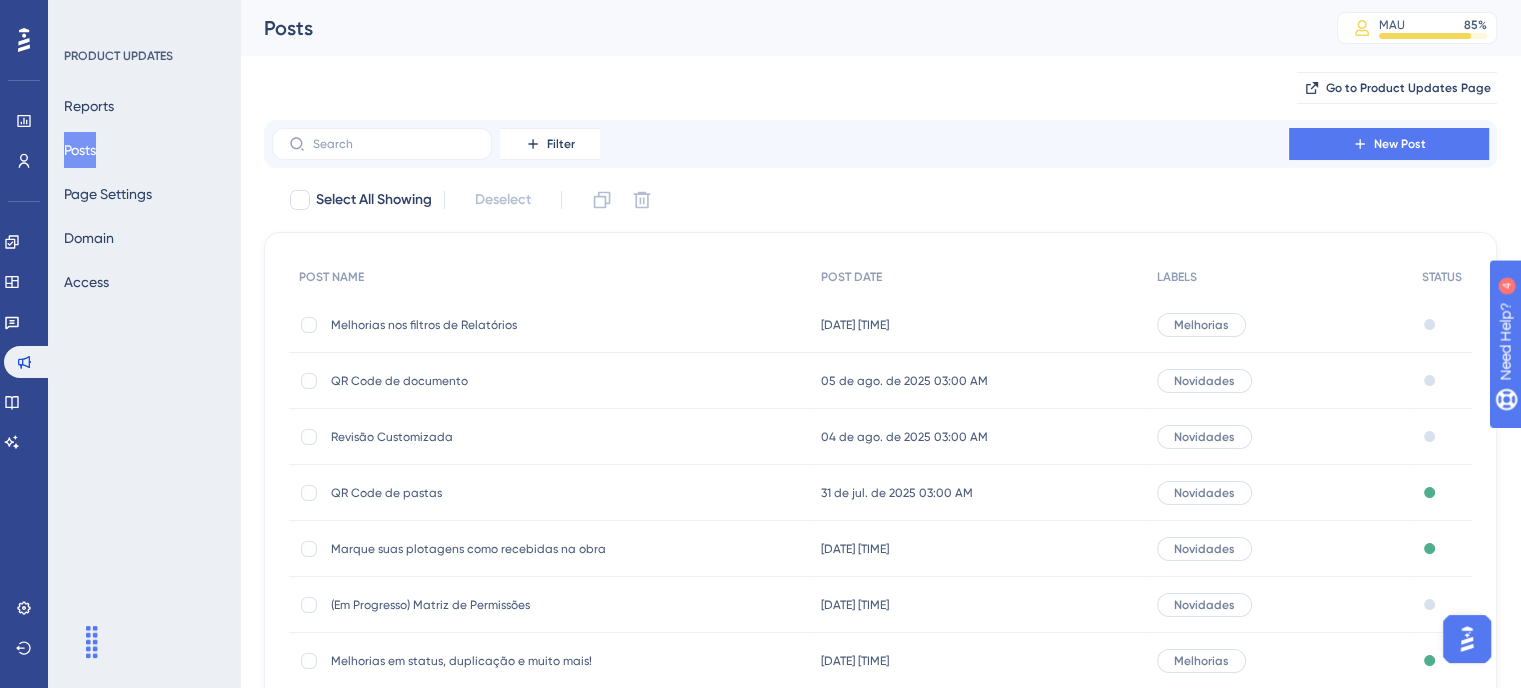 click on "Melhorias nos filtros de Relatórios" at bounding box center (491, 325) 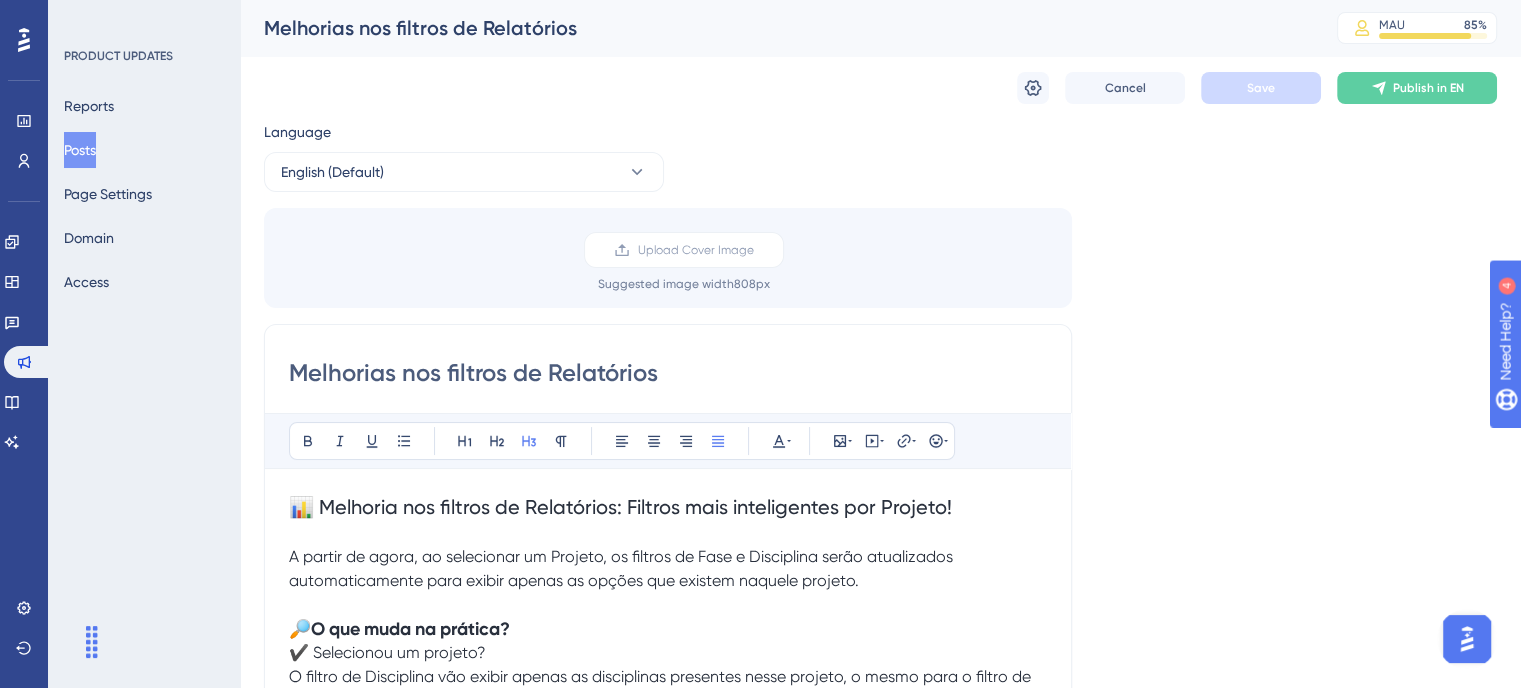 scroll, scrollTop: 127, scrollLeft: 0, axis: vertical 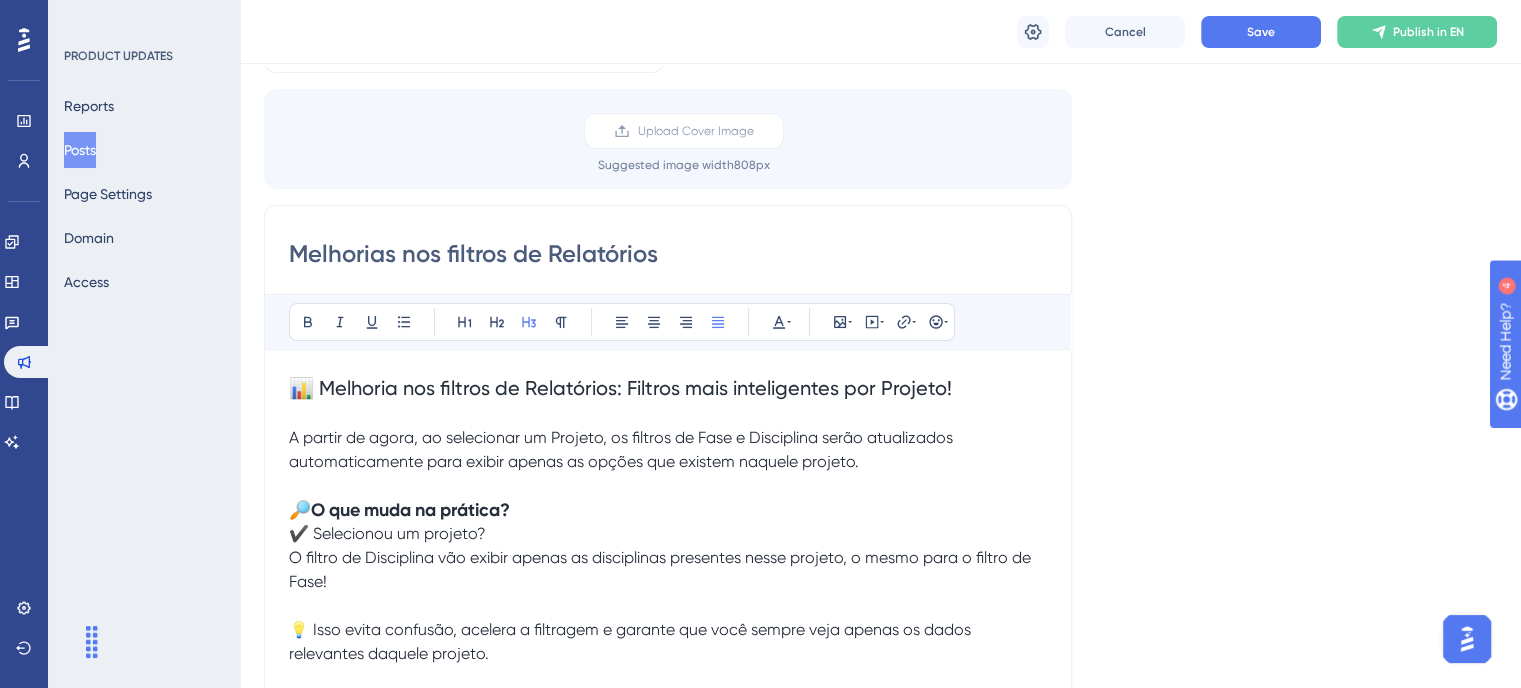 drag, startPoint x: 402, startPoint y: 251, endPoint x: 892, endPoint y: 251, distance: 490 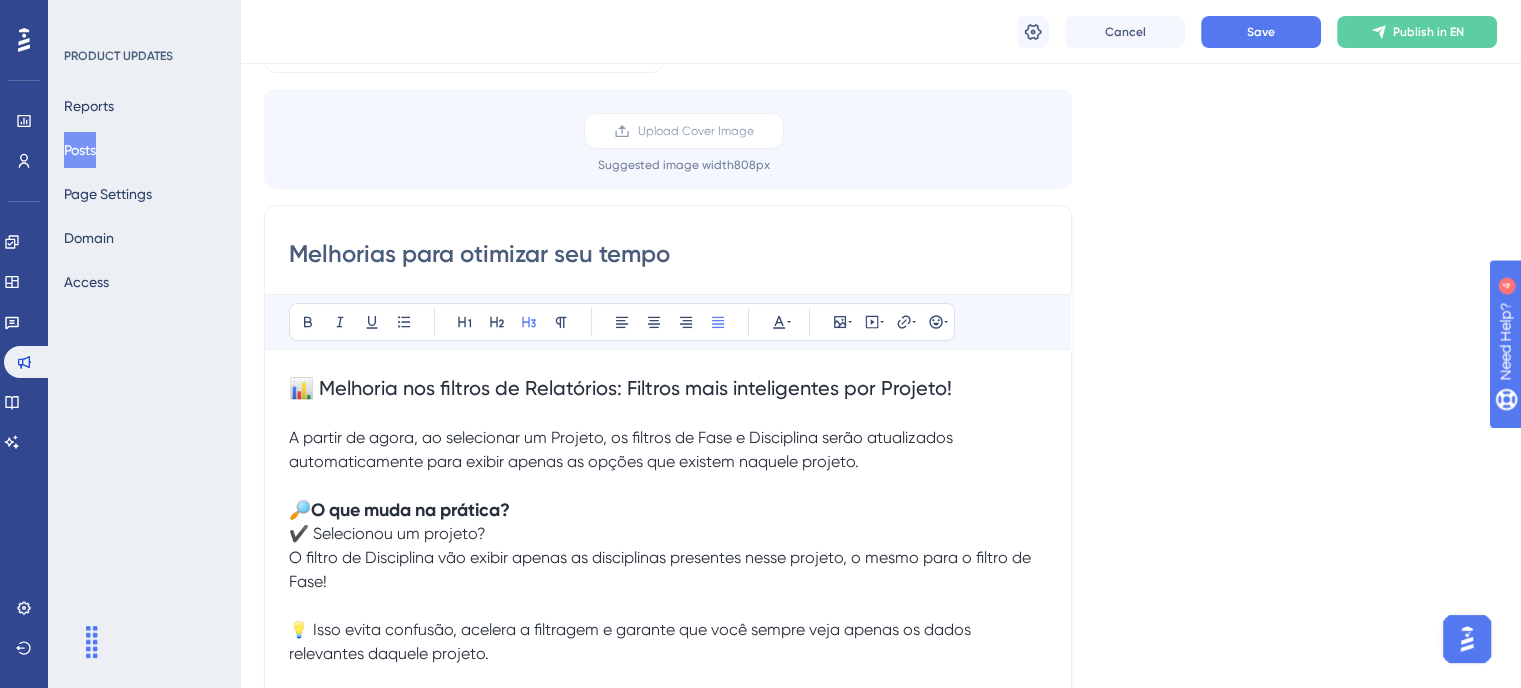 type on "Melhorias para otimizar seu tempo" 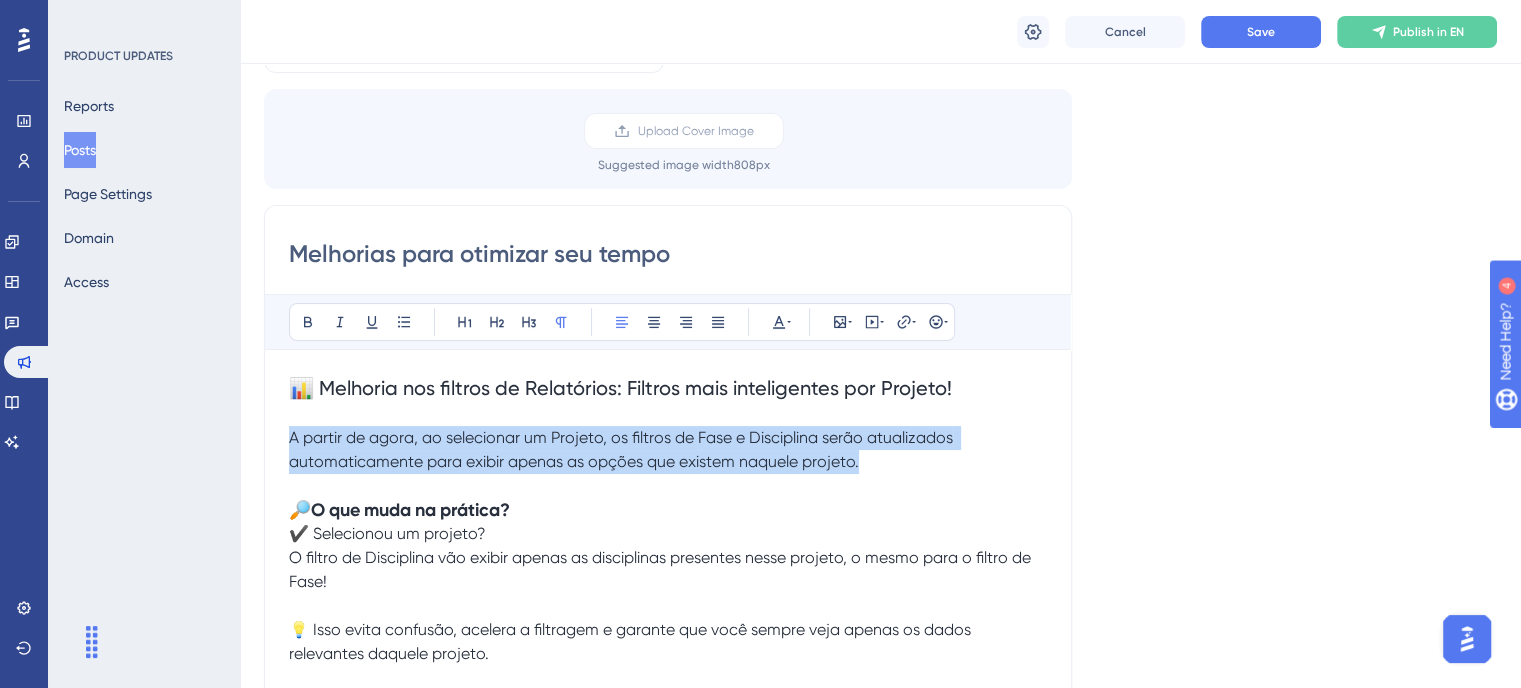 drag, startPoint x: 869, startPoint y: 461, endPoint x: 184, endPoint y: 431, distance: 685.6566 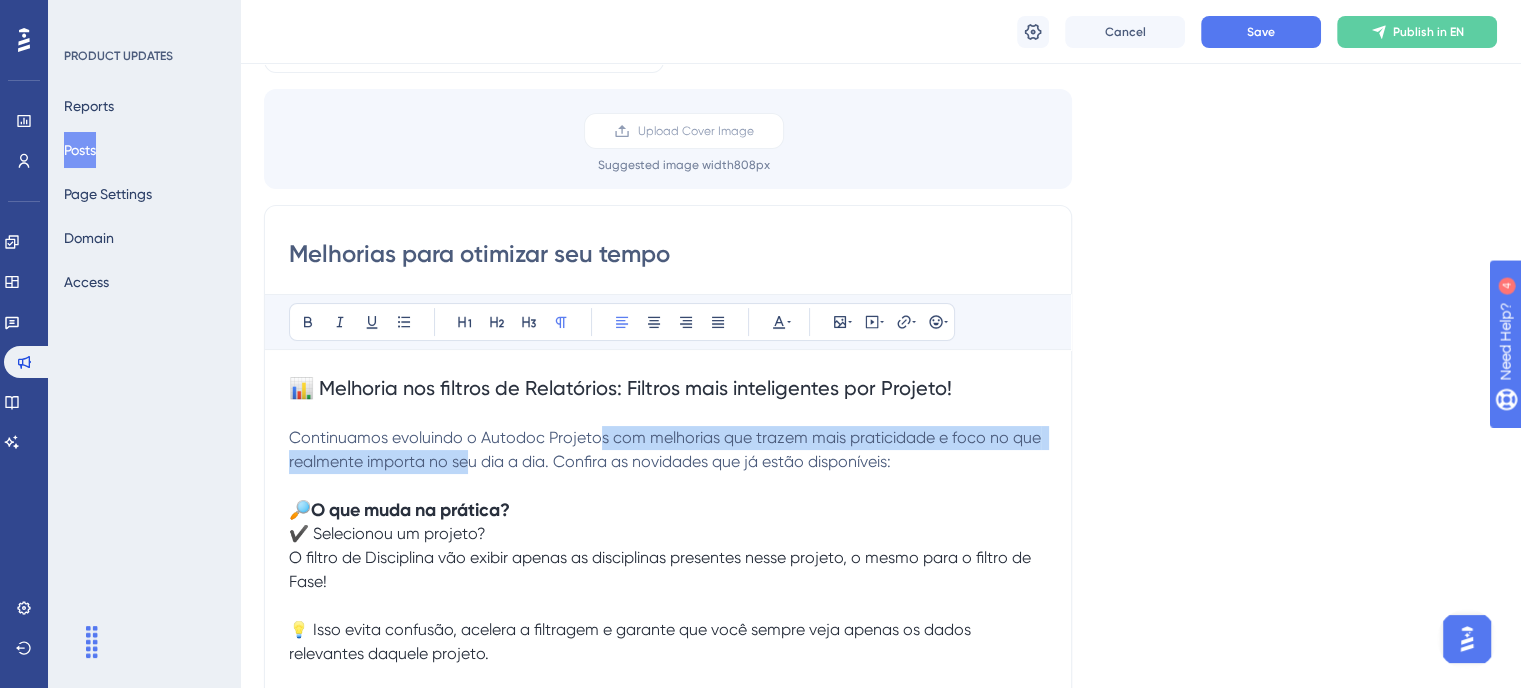 drag, startPoint x: 599, startPoint y: 437, endPoint x: 471, endPoint y: 449, distance: 128.56126 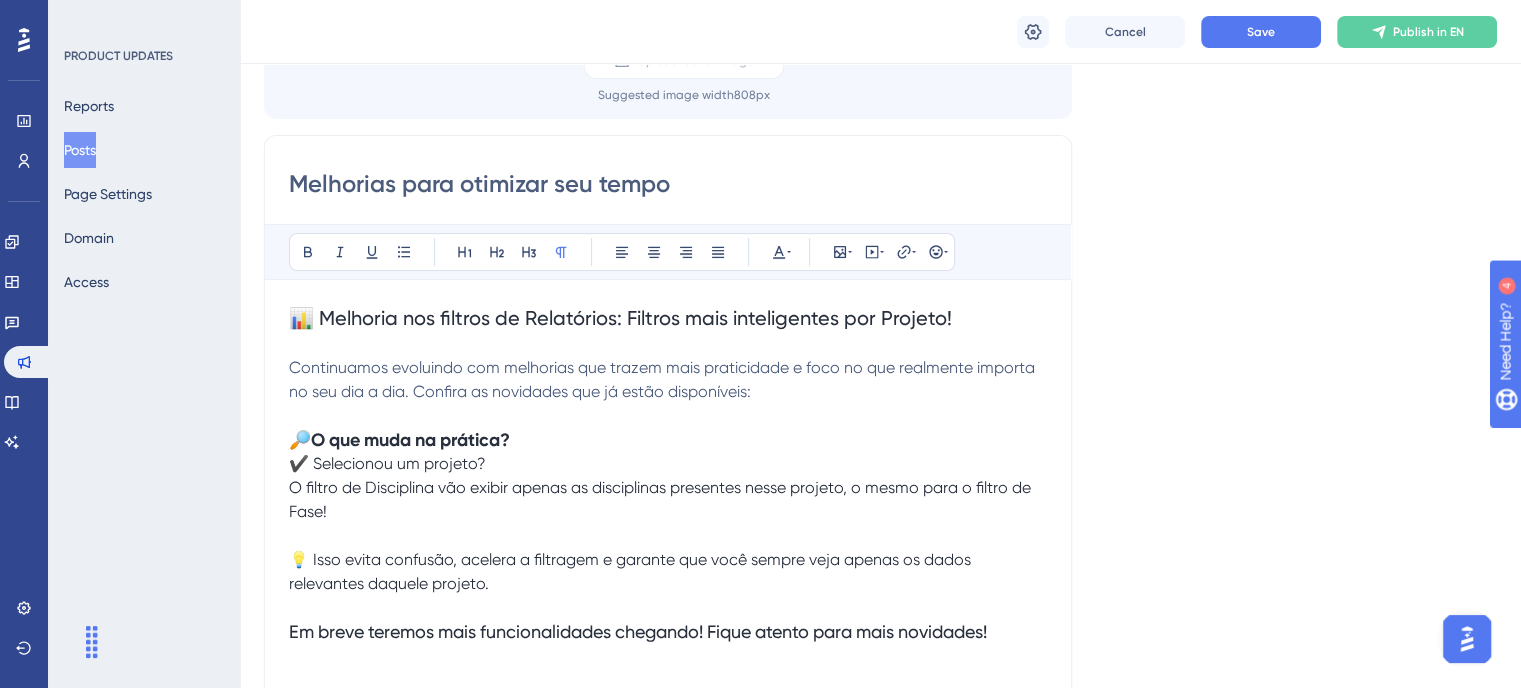 scroll, scrollTop: 227, scrollLeft: 0, axis: vertical 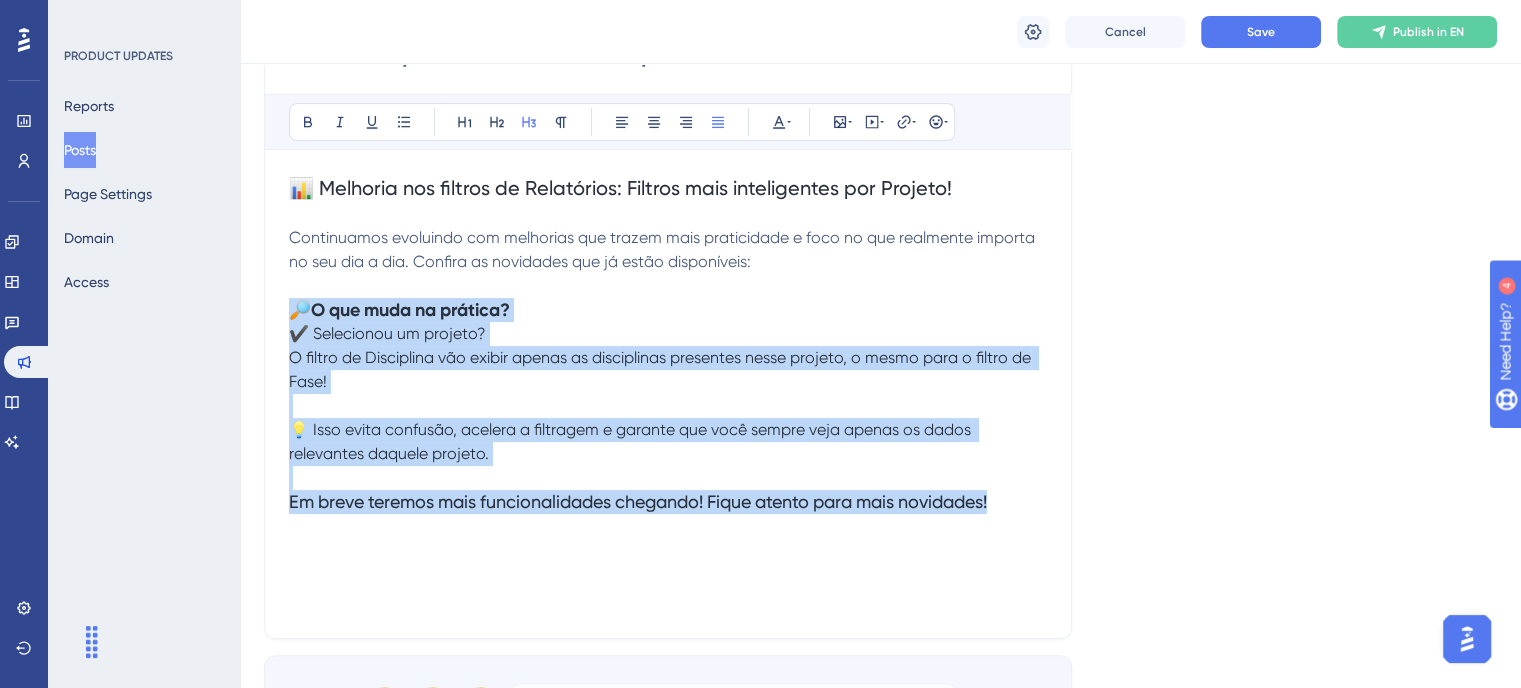 drag, startPoint x: 292, startPoint y: 413, endPoint x: 1023, endPoint y: 503, distance: 736.51953 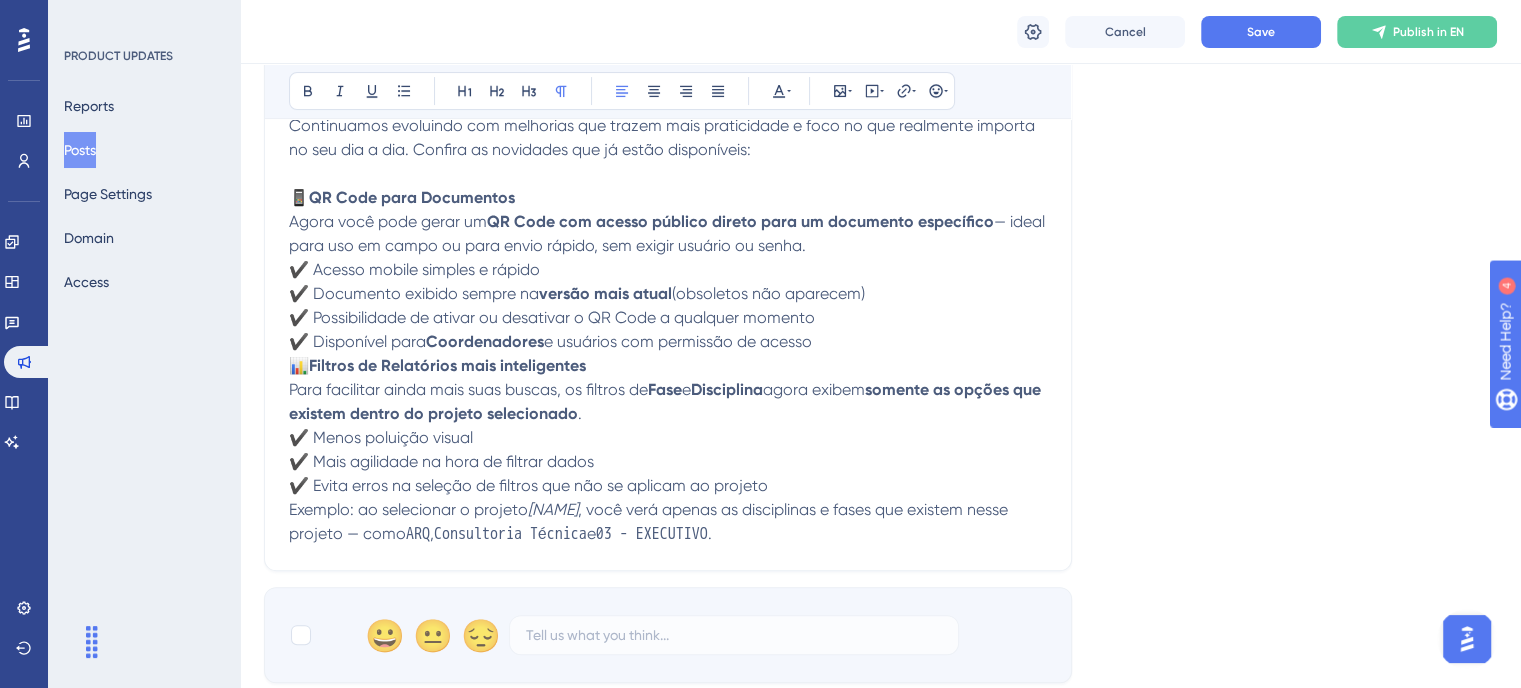 scroll, scrollTop: 427, scrollLeft: 0, axis: vertical 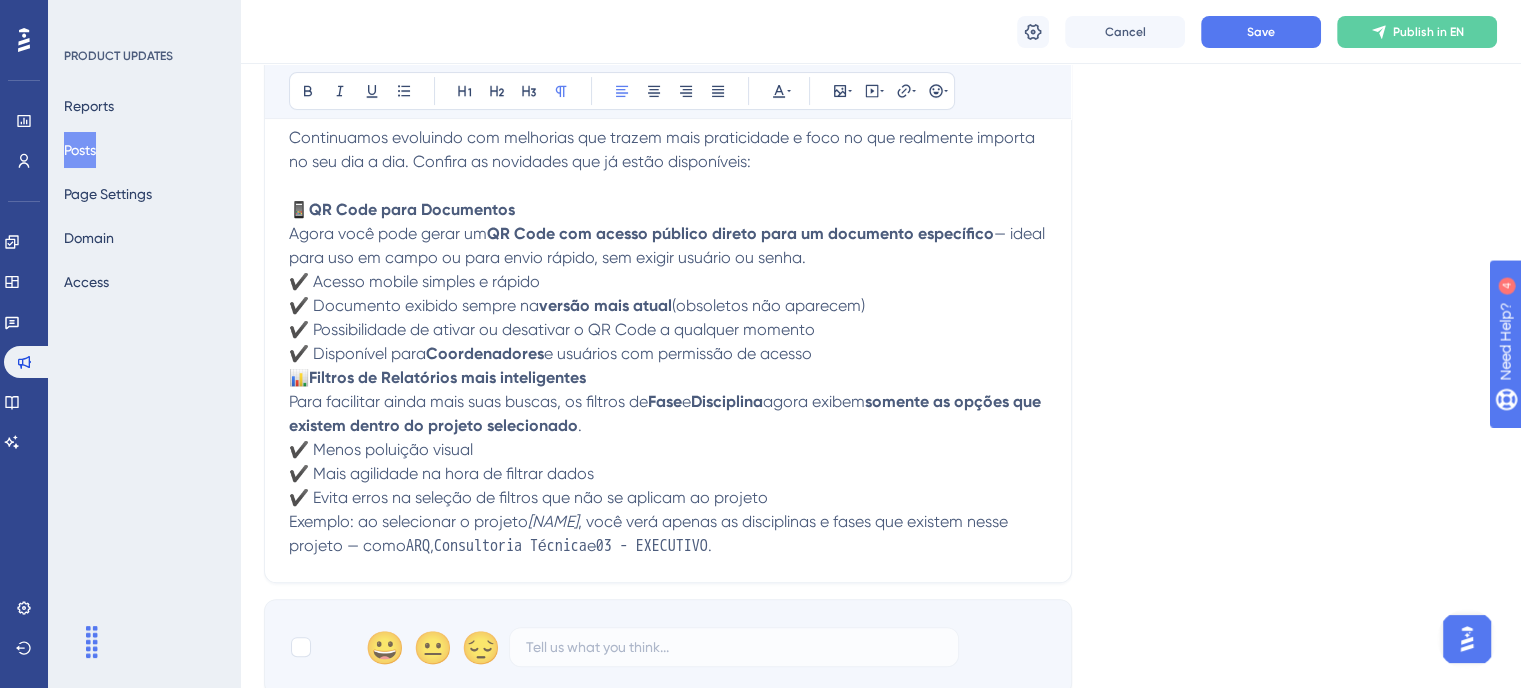 click on "✔️ Acesso mobile simples e rápido ✔️ Documento exibido sempre na  versão mais atual  (obsoletos não aparecem) ✔️ Possibilidade de ativar ou desativar o QR Code a qualquer momento ✔️ Disponível para  Coordenadores  e usuários com permissão de acesso" at bounding box center [668, 318] 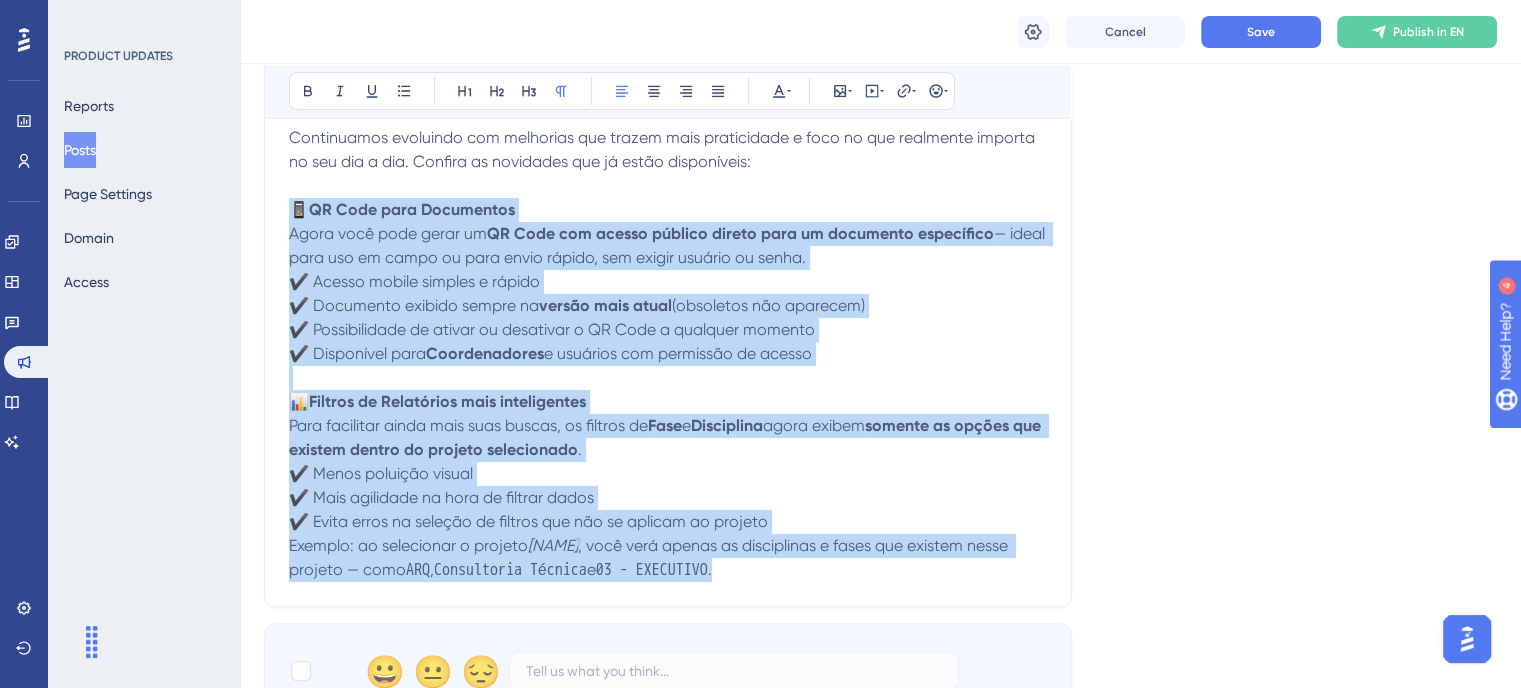 drag, startPoint x: 824, startPoint y: 572, endPoint x: 179, endPoint y: 197, distance: 746.0898 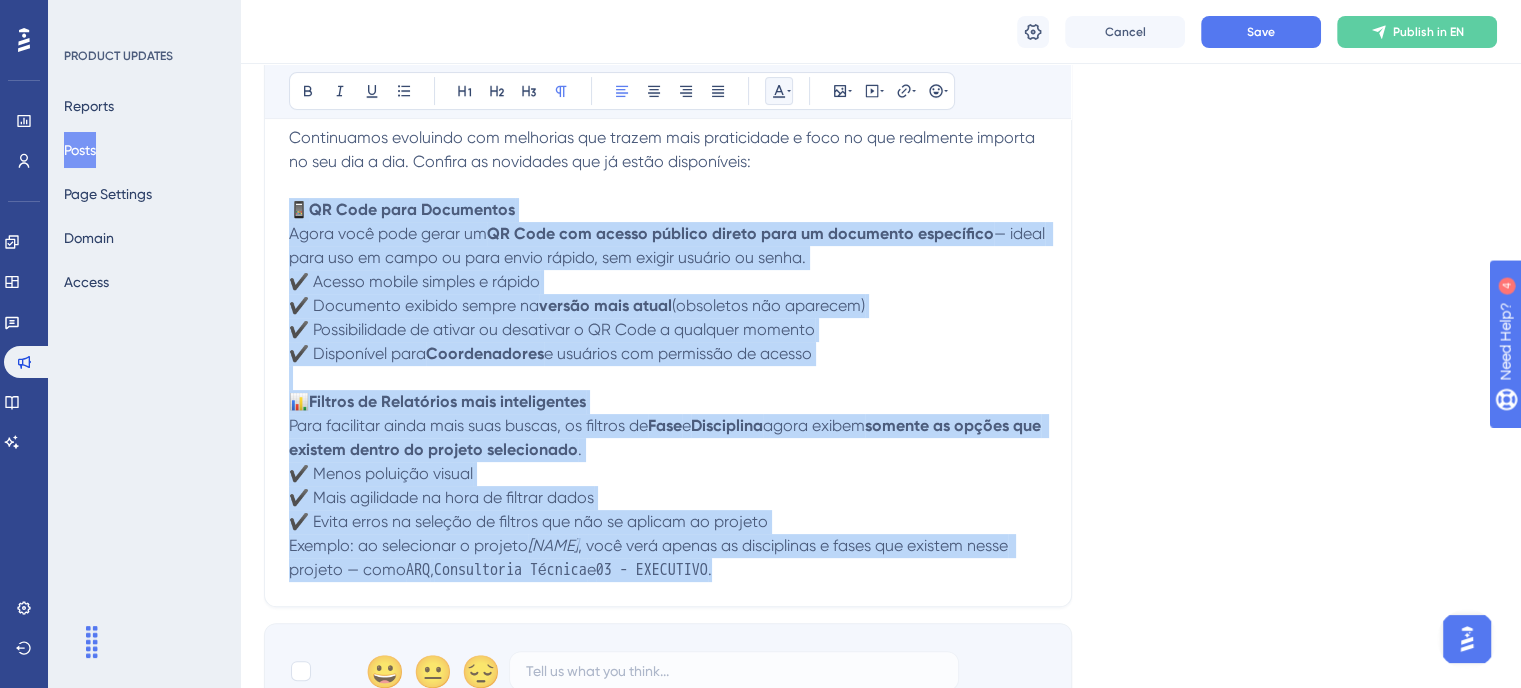 click at bounding box center (779, 91) 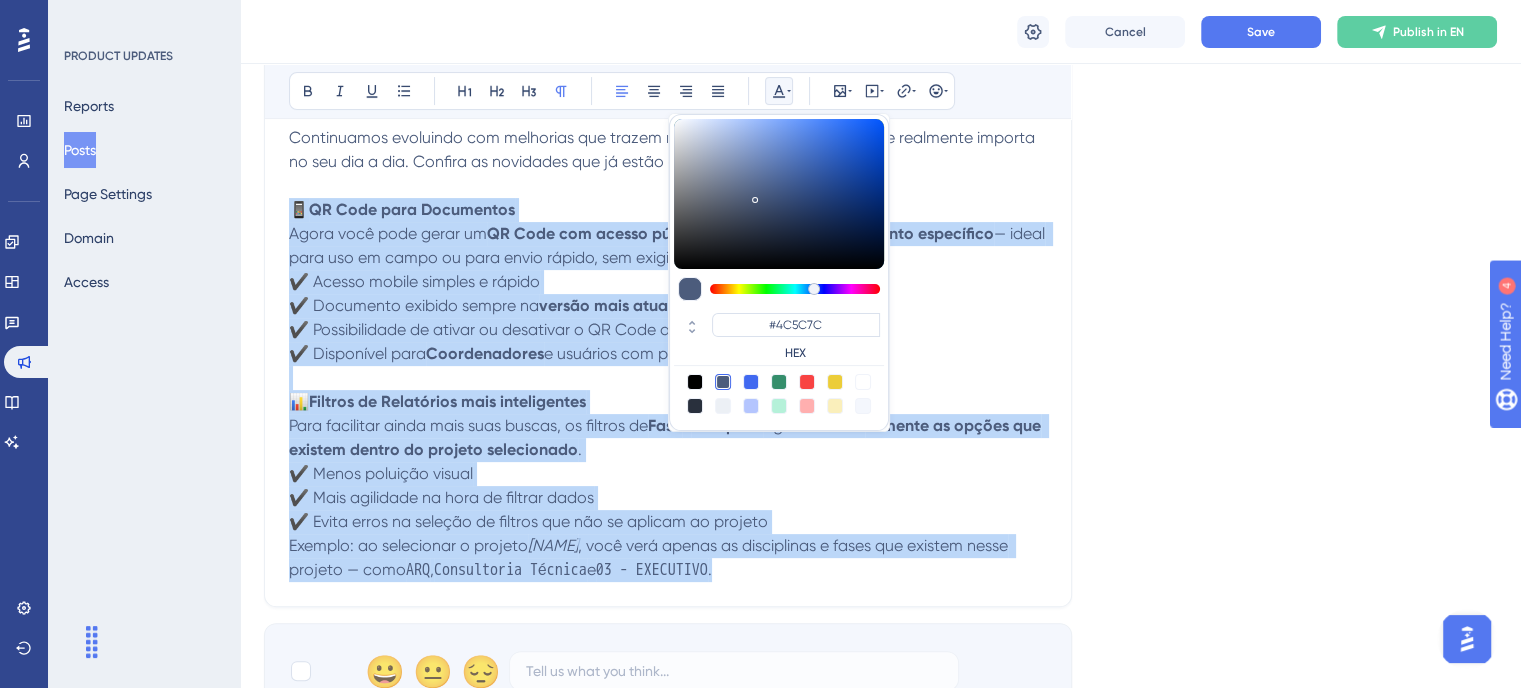 click at bounding box center (695, 406) 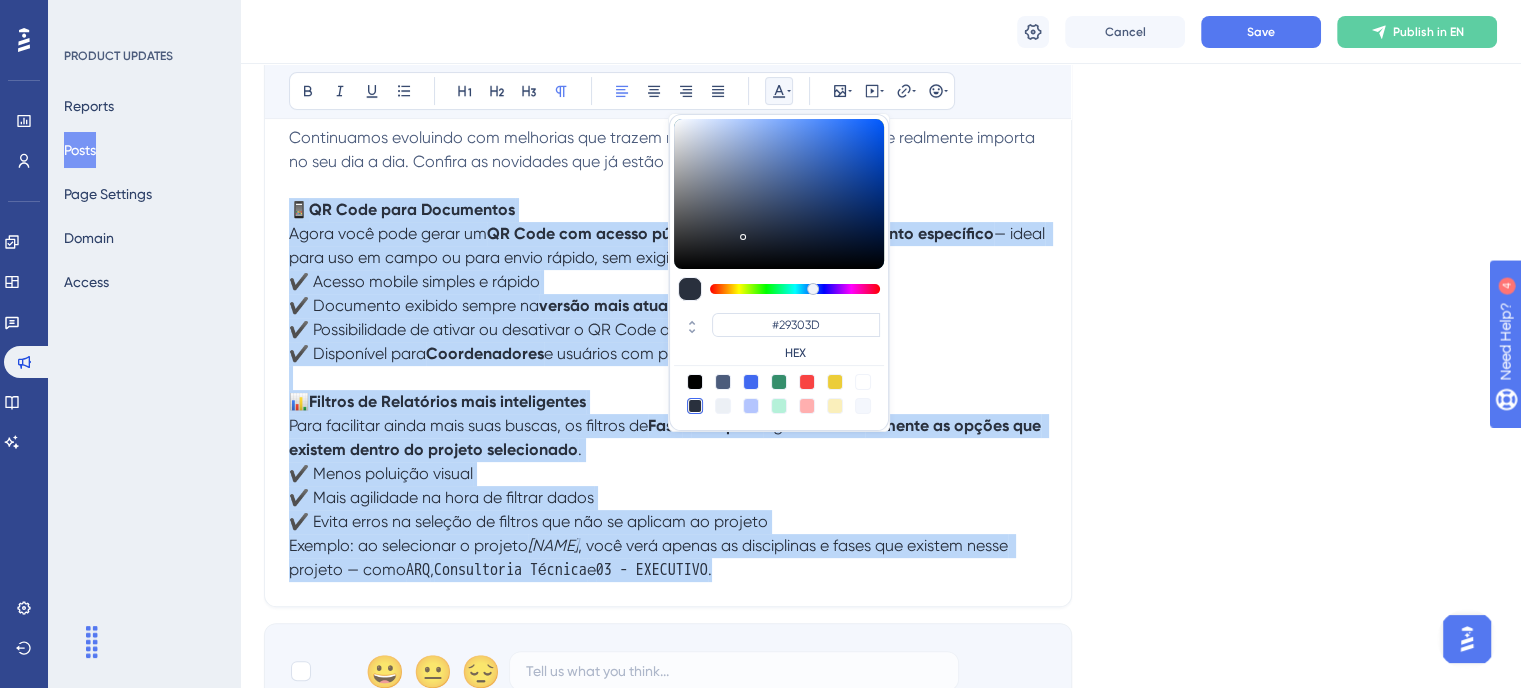 click on "✔️ Acesso mobile simples e rápido ✔️ Documento exibido sempre na  versão mais atual  (obsoletos não aparecem) ✔️ Possibilidade de ativar ou desativar o QR Code a qualquer momento ✔️ Disponível para  Coordenadores  e usuários com permissão de acesso" at bounding box center (668, 318) 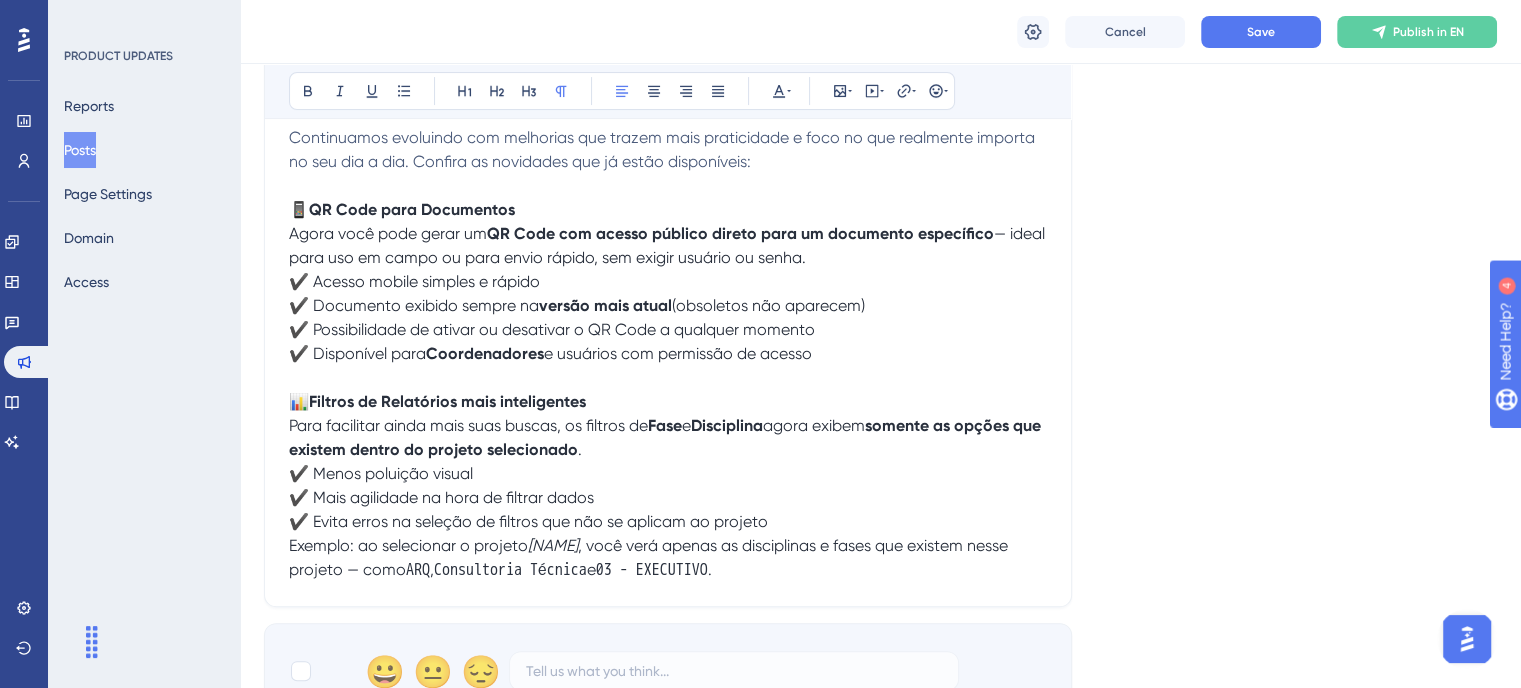 click on "✔️ Acesso mobile simples e rápido ✔️ Documento exibido sempre na  versão mais atual  (obsoletos não aparecem) ✔️ Possibilidade de ativar ou desativar o QR Code a qualquer momento ✔️ Disponível para  Coordenadores  e usuários com permissão de acesso" at bounding box center [668, 318] 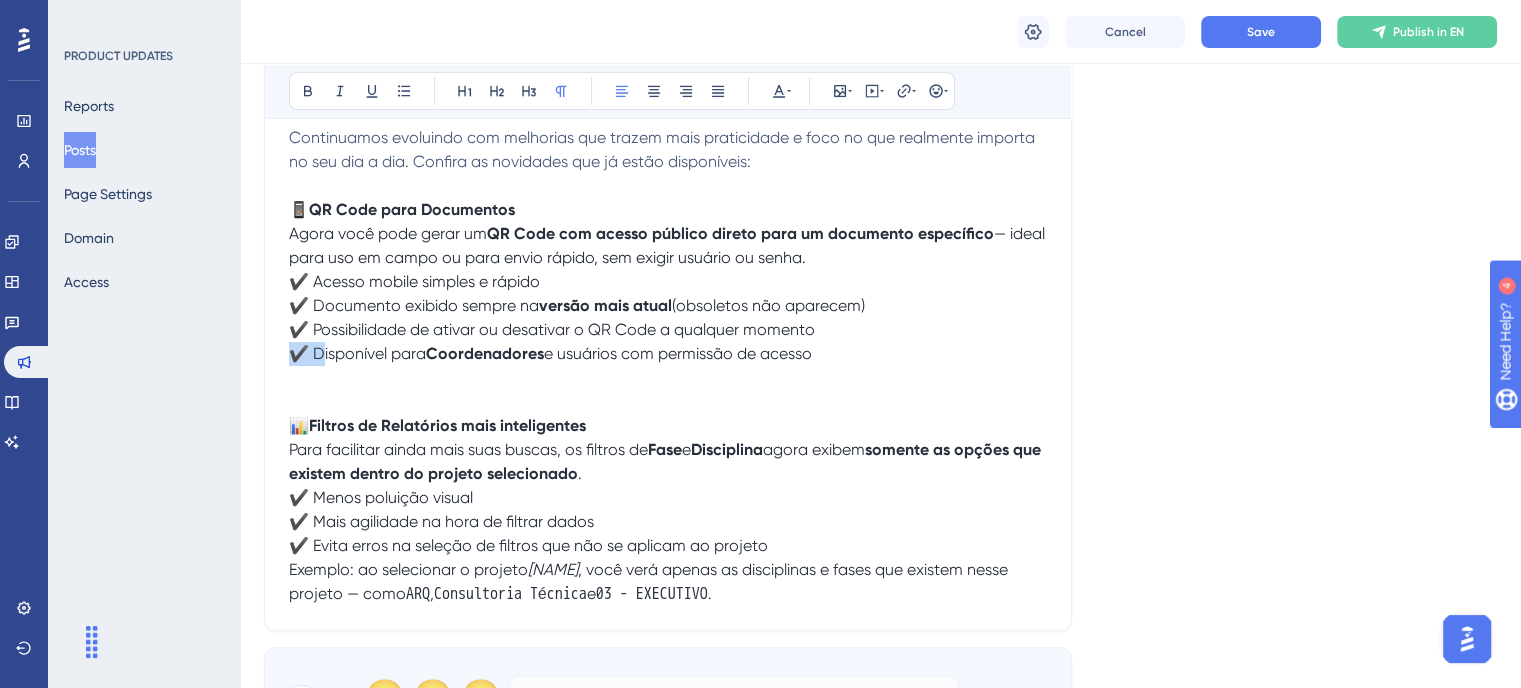 copy on "✔️ D" 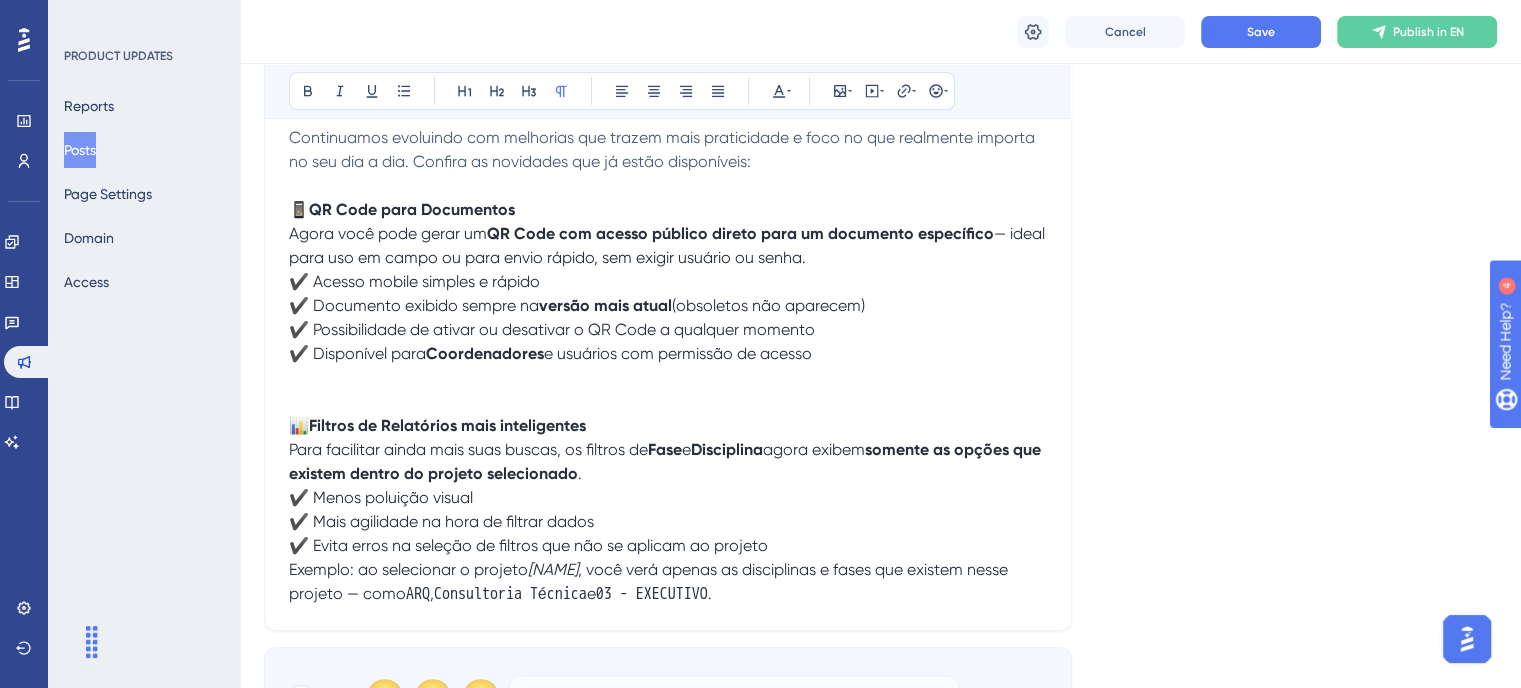 paste 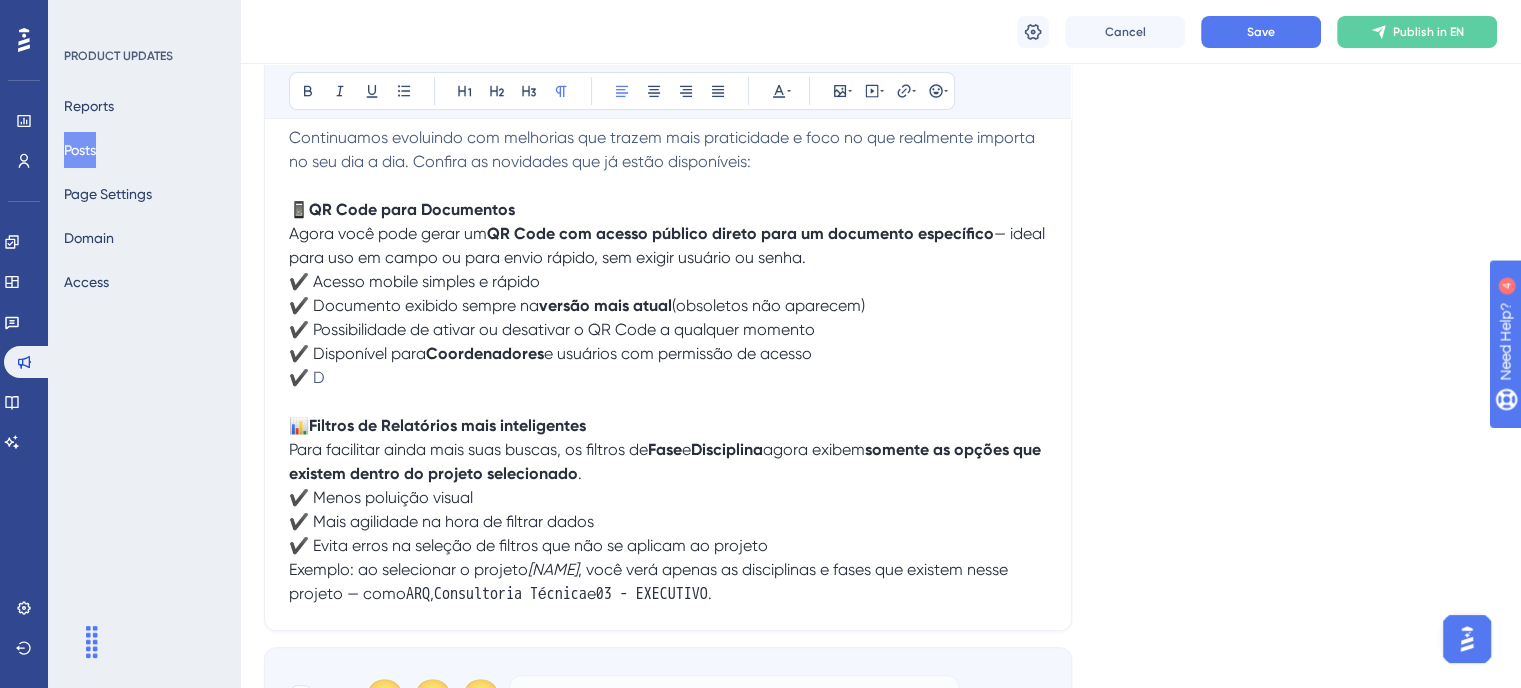 type 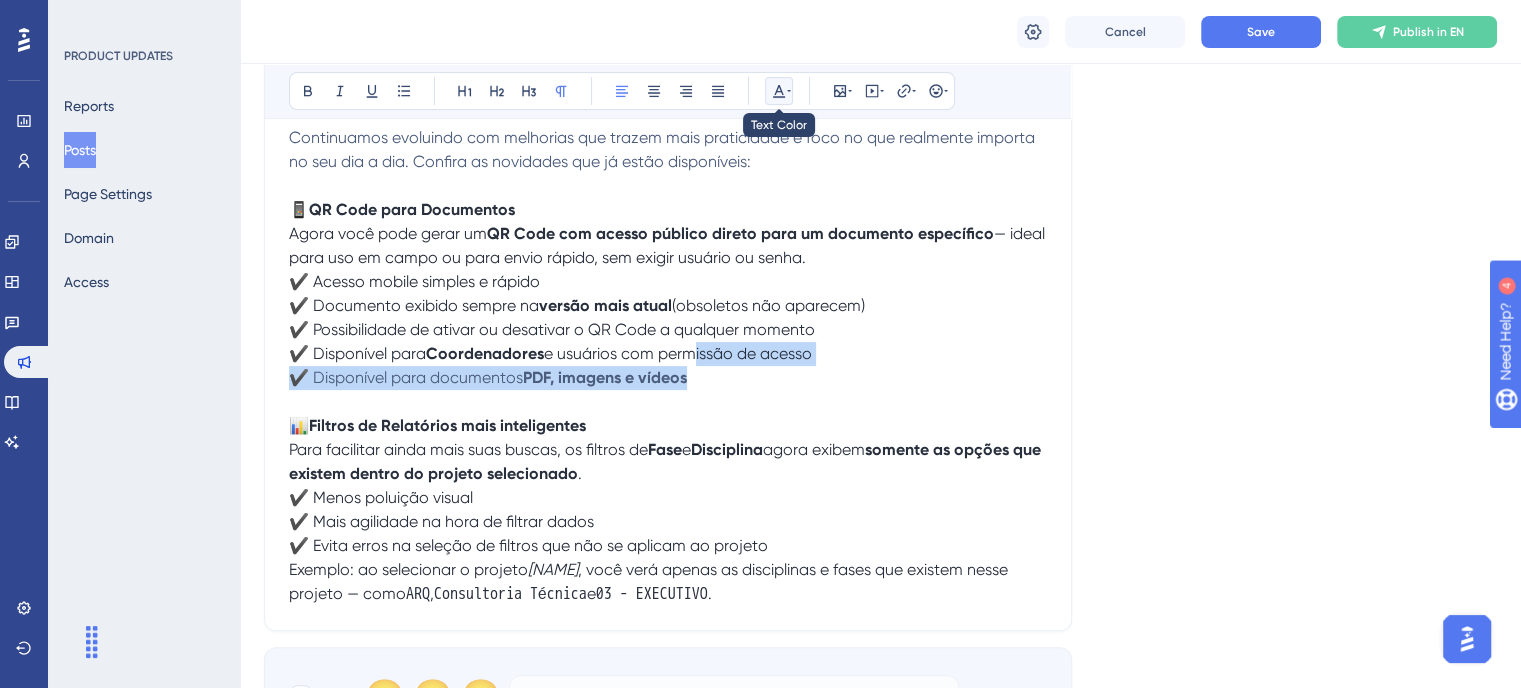 click 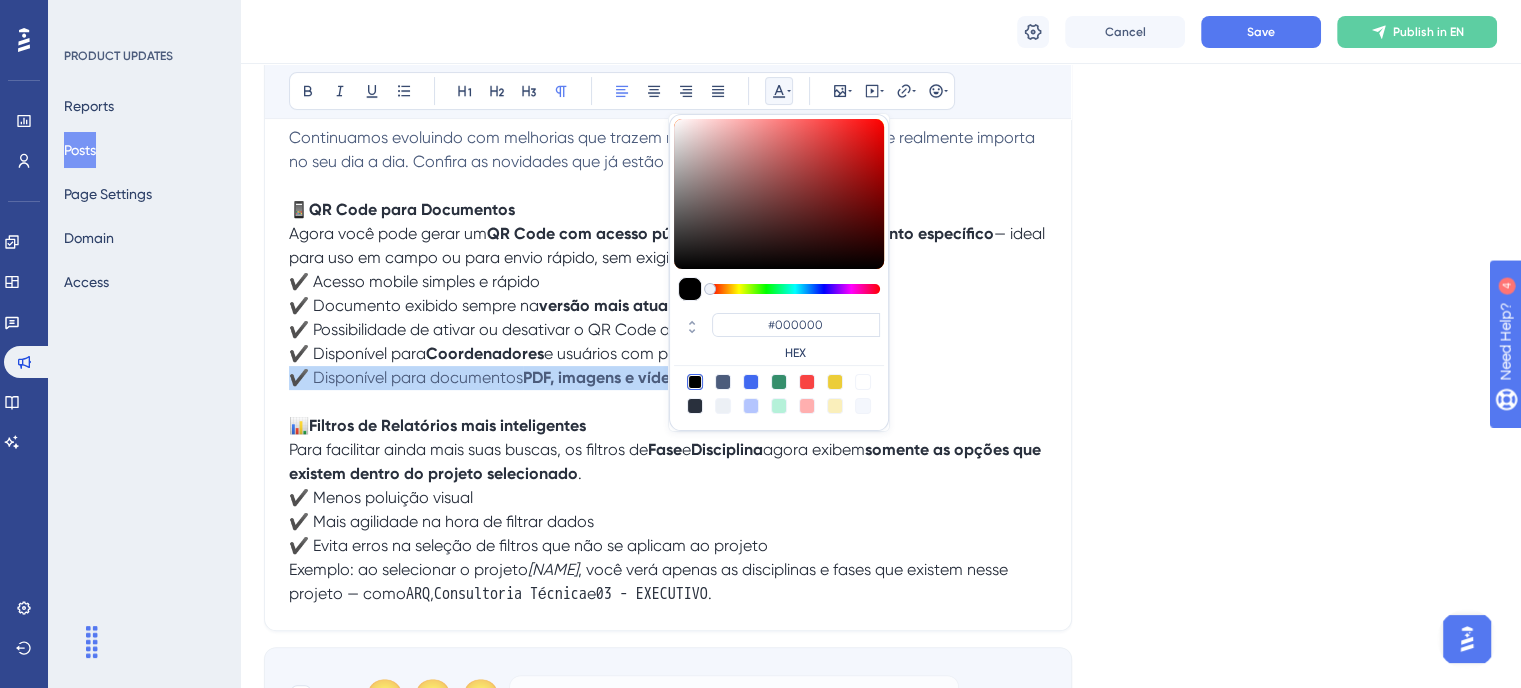 click at bounding box center [695, 406] 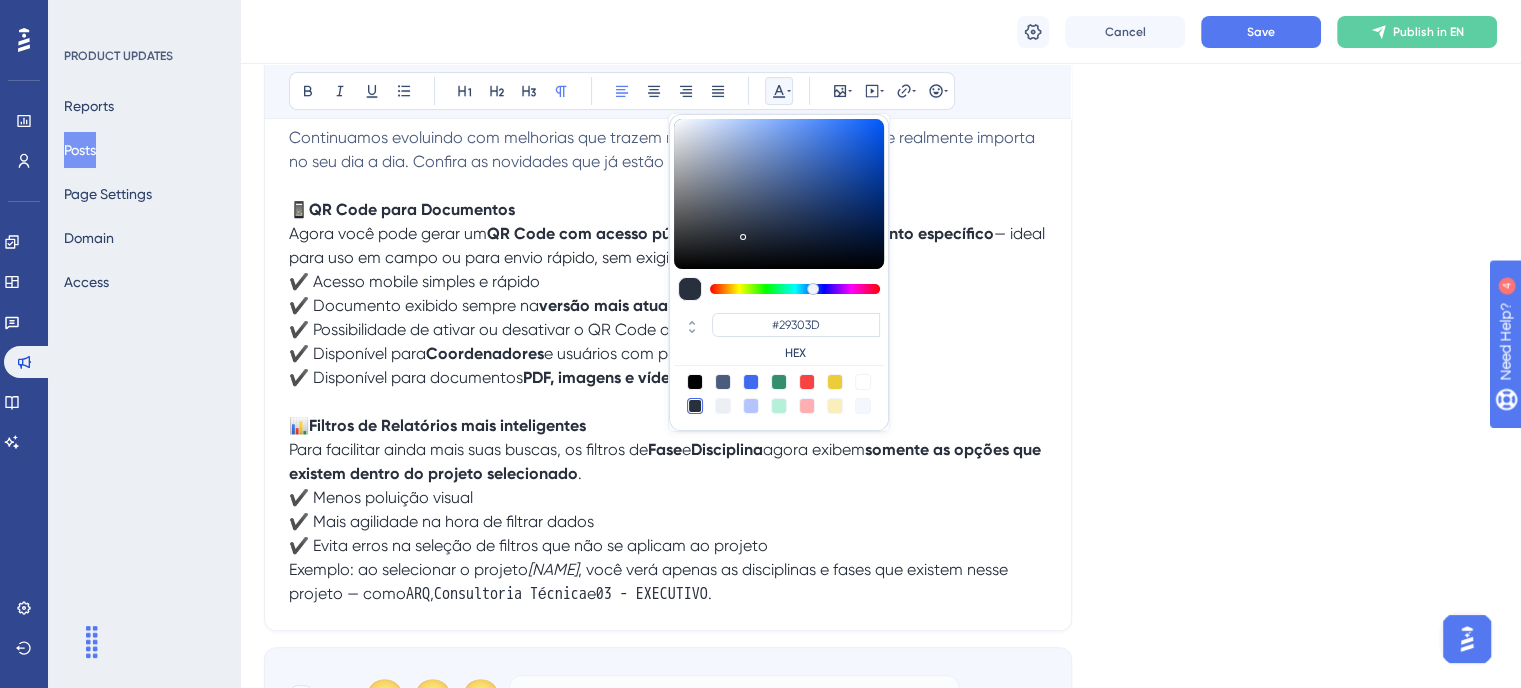 click at bounding box center (668, 402) 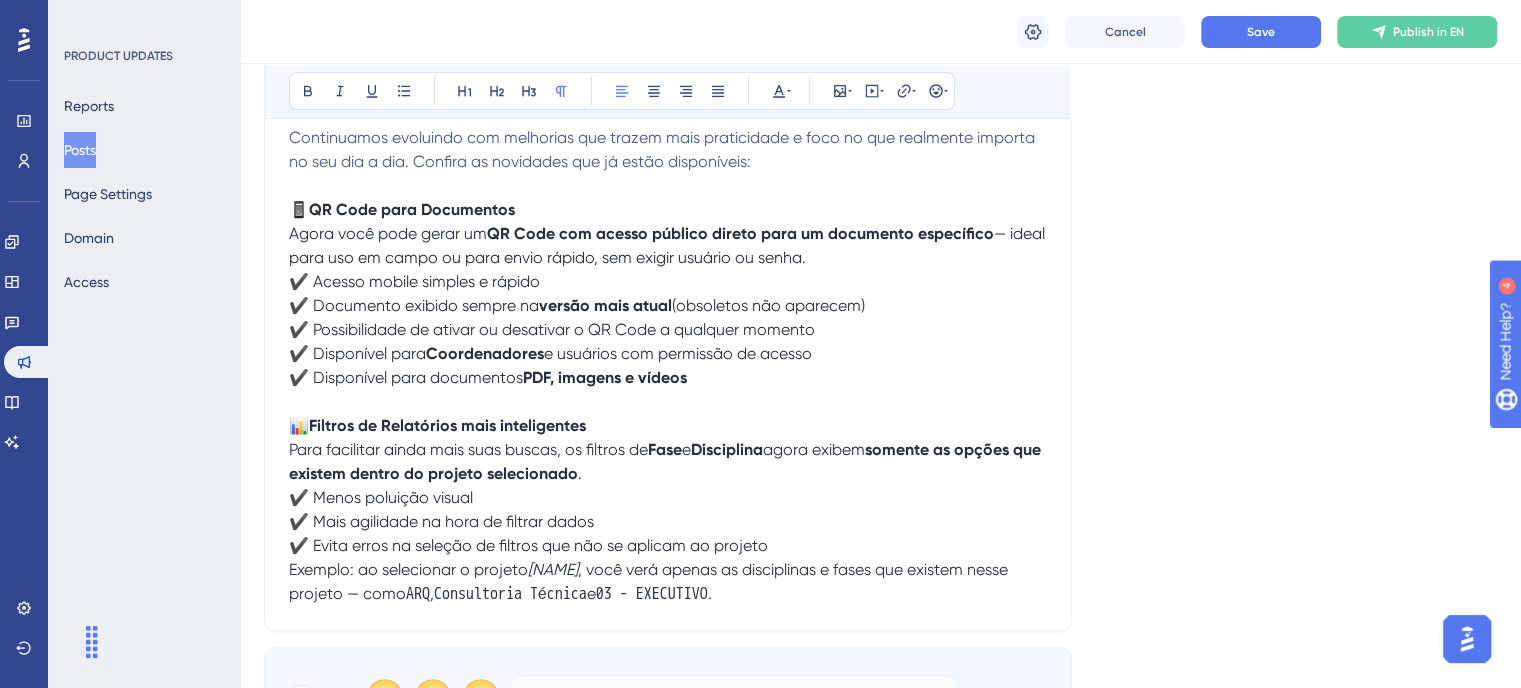 drag, startPoint x: 677, startPoint y: 308, endPoint x: 886, endPoint y: 300, distance: 209.15306 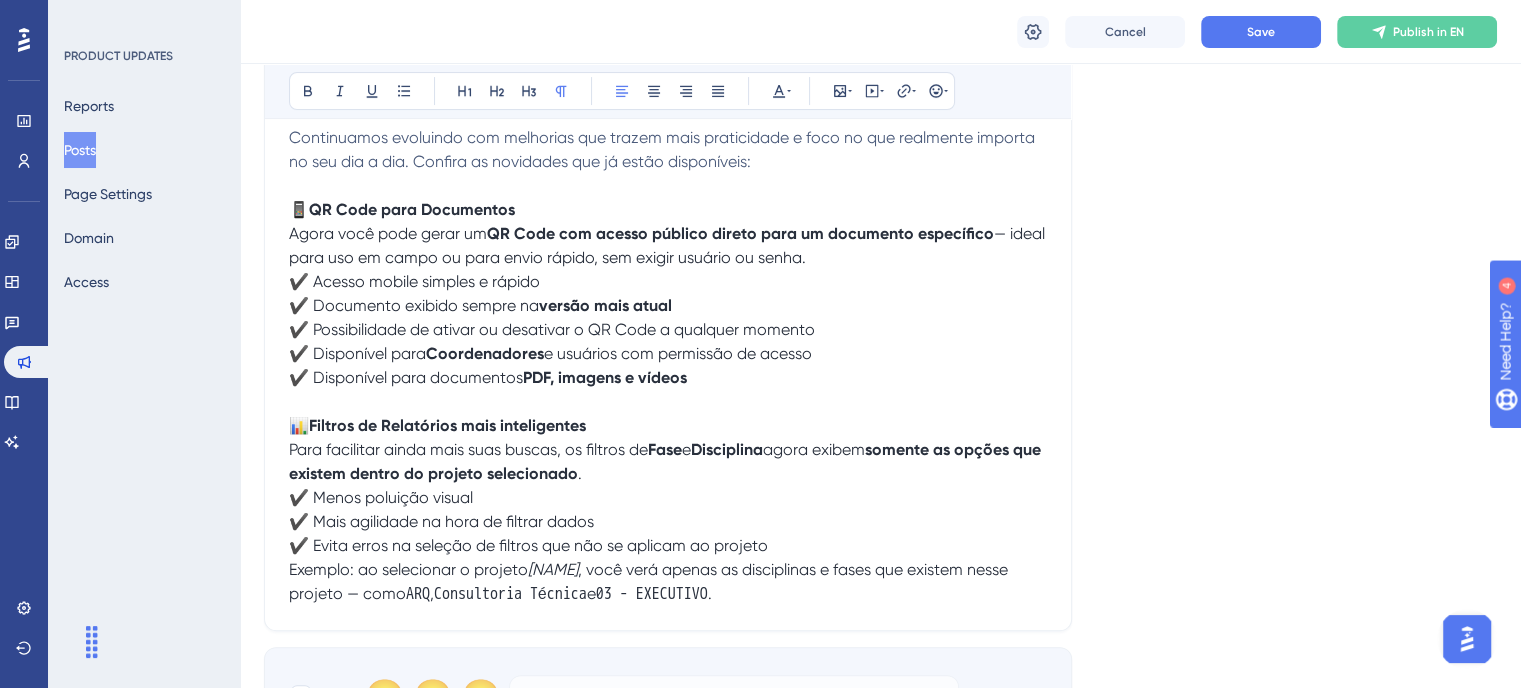 drag, startPoint x: 848, startPoint y: 355, endPoint x: 823, endPoint y: 357, distance: 25.079872 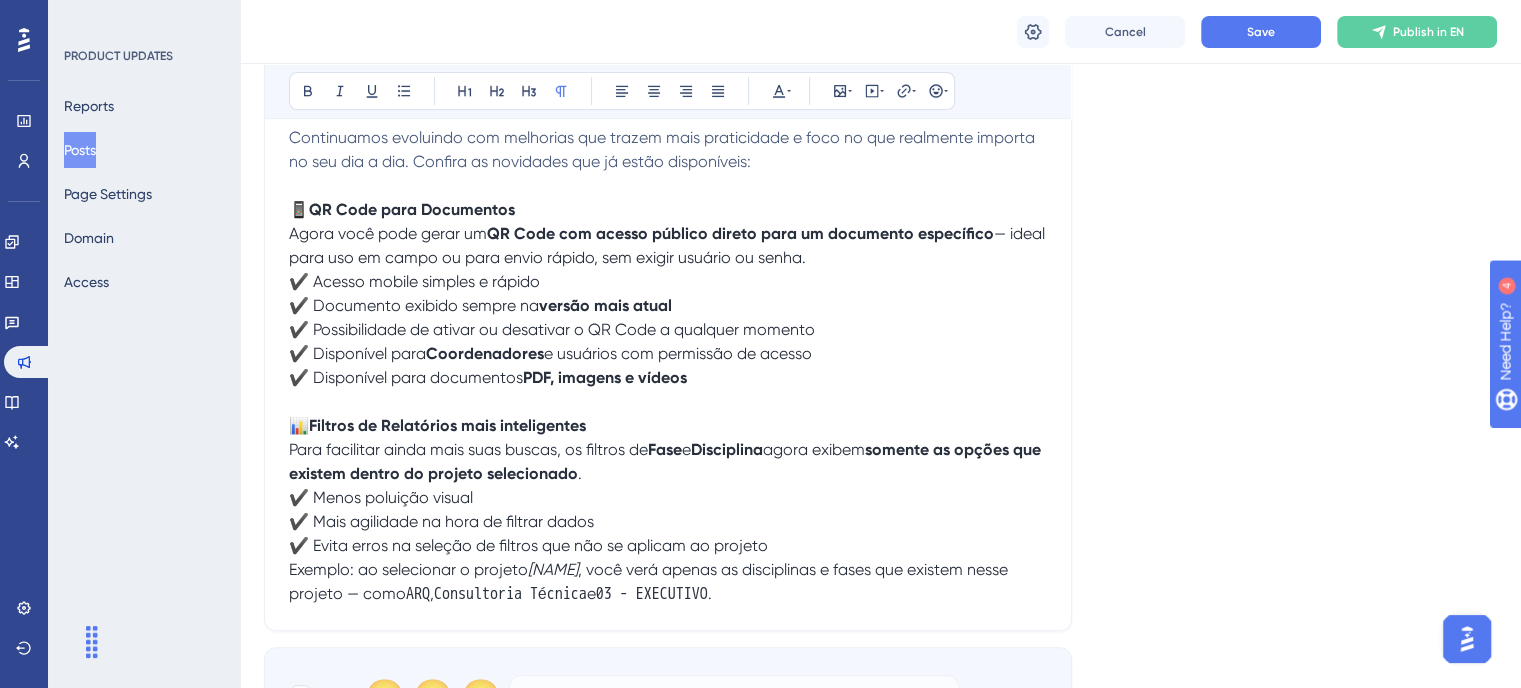drag, startPoint x: 845, startPoint y: 351, endPoint x: 850, endPoint y: 323, distance: 28.442924 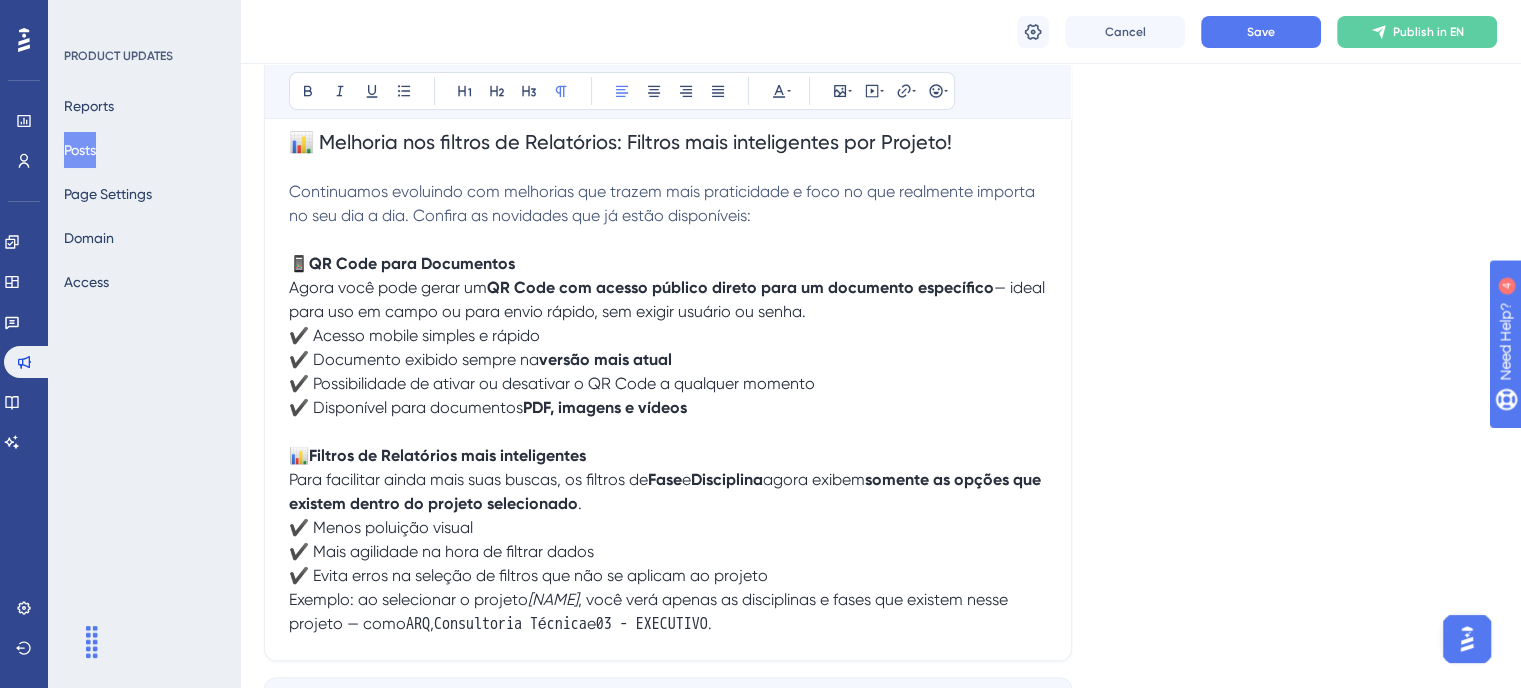 scroll, scrollTop: 327, scrollLeft: 0, axis: vertical 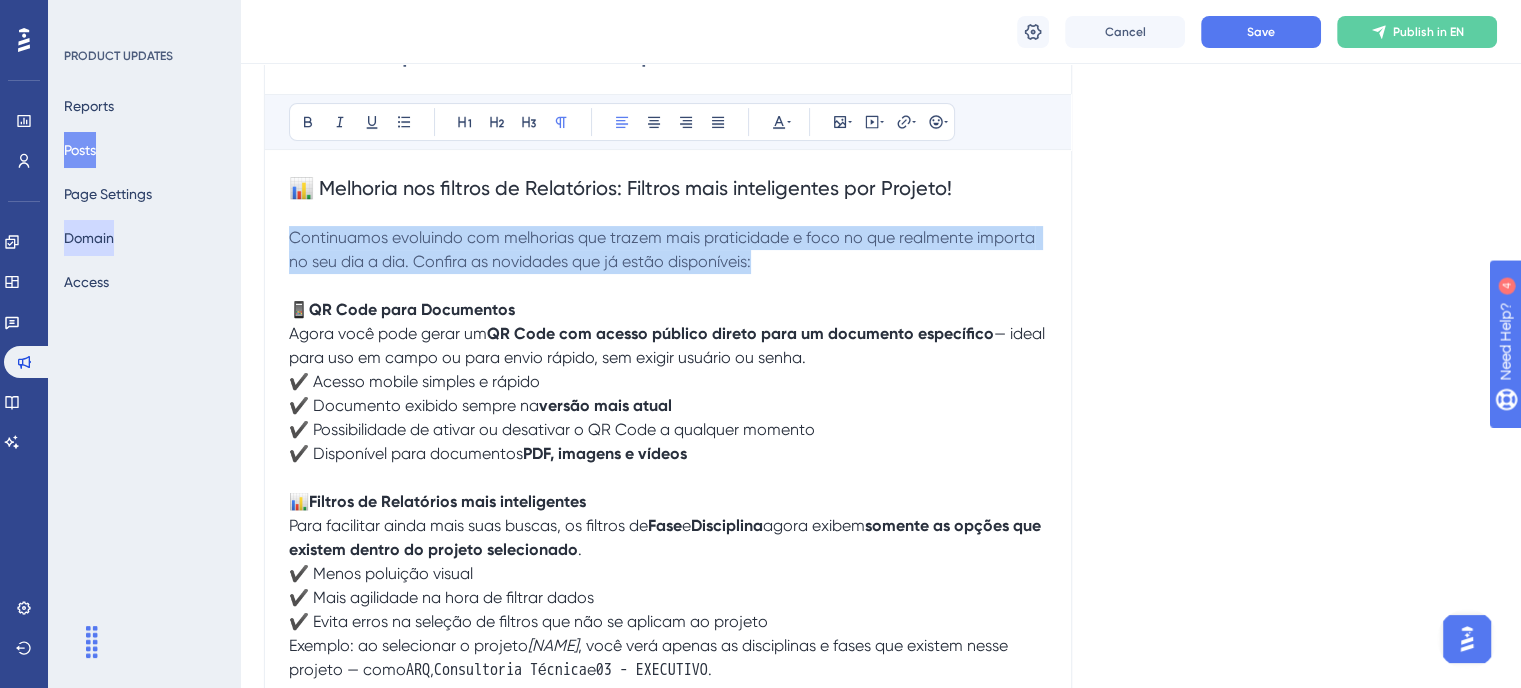 drag, startPoint x: 575, startPoint y: 259, endPoint x: 84, endPoint y: 236, distance: 491.5384 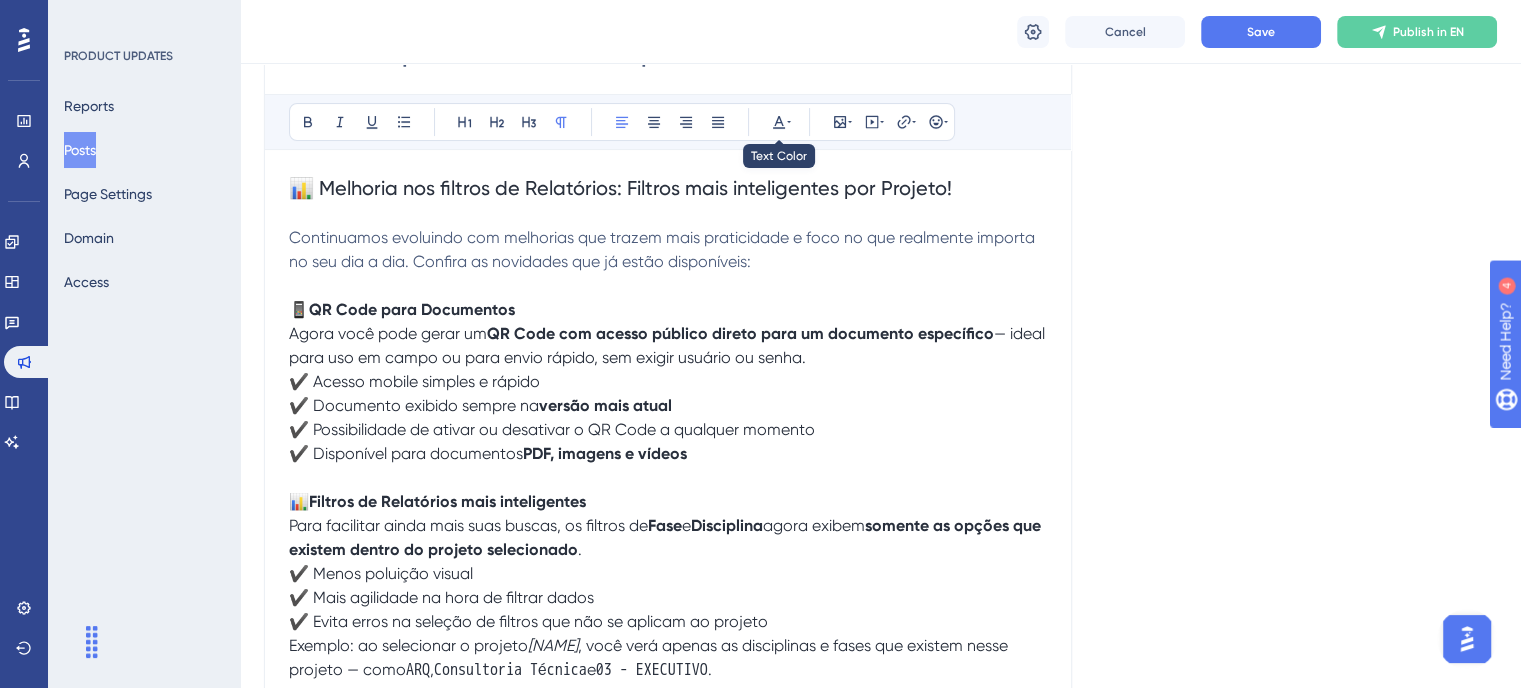 click on "Bold Italic Underline Bullet Point Heading 1 Heading 2 Heading 3 Normal Align Left Align Center Align Right Align Justify Text Color Insert Image Embed Video Hyperlink Emojis" at bounding box center [622, 122] 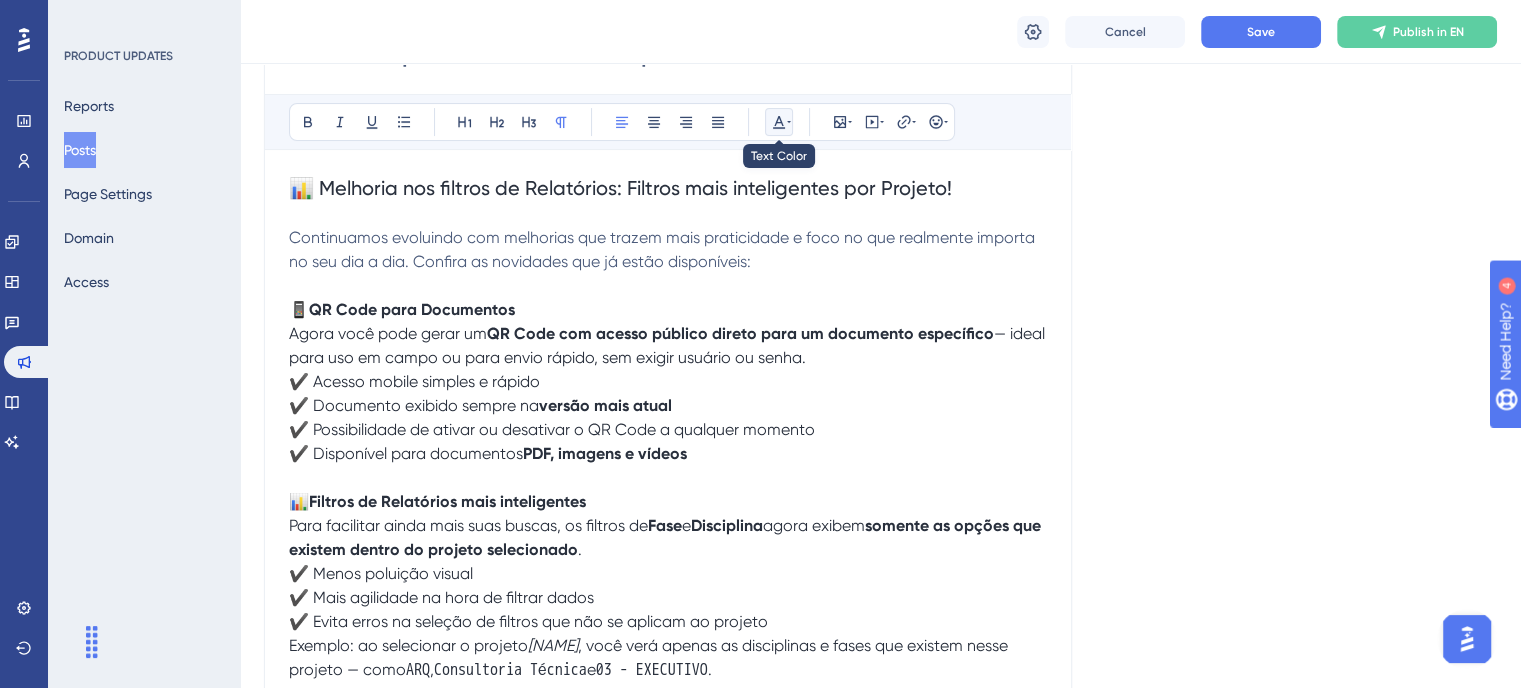 click 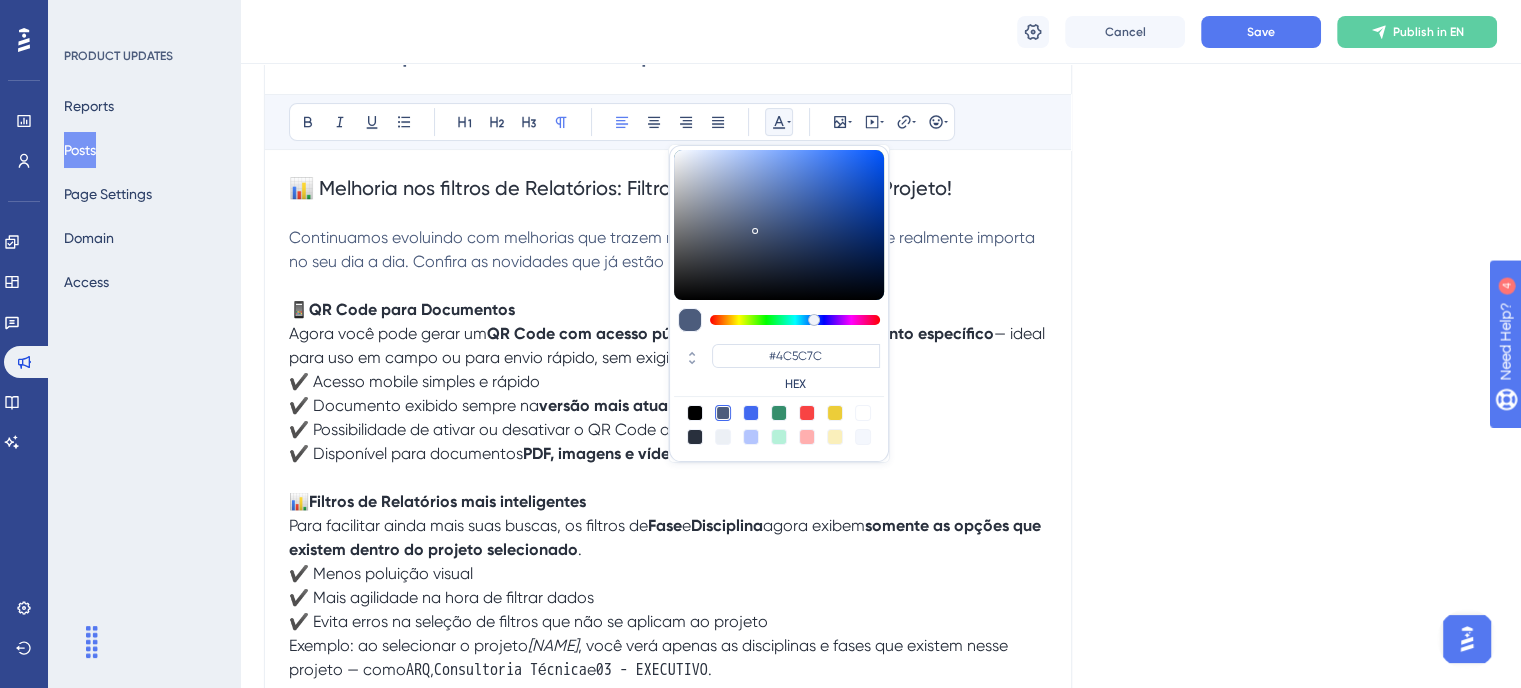drag, startPoint x: 476, startPoint y: 291, endPoint x: 766, endPoint y: 291, distance: 290 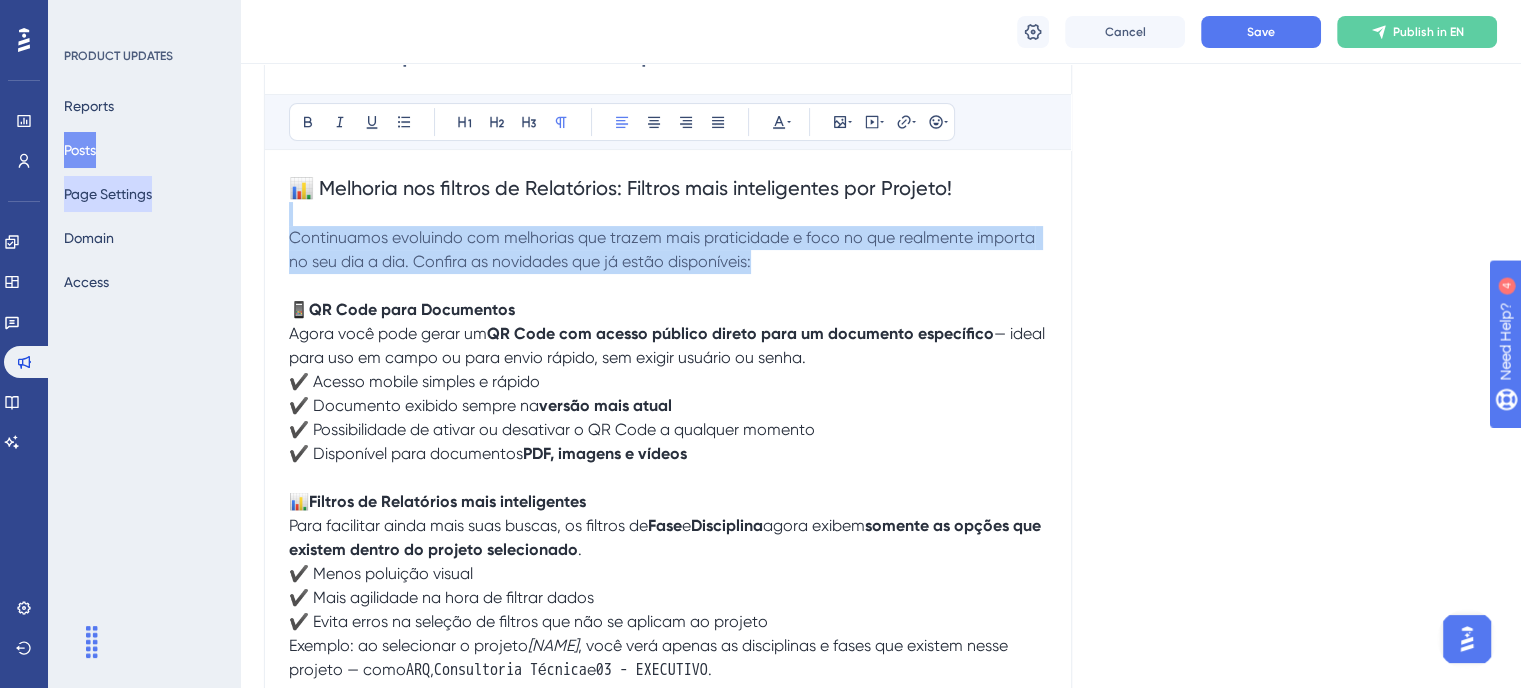 drag, startPoint x: 795, startPoint y: 258, endPoint x: 165, endPoint y: 201, distance: 632.5733 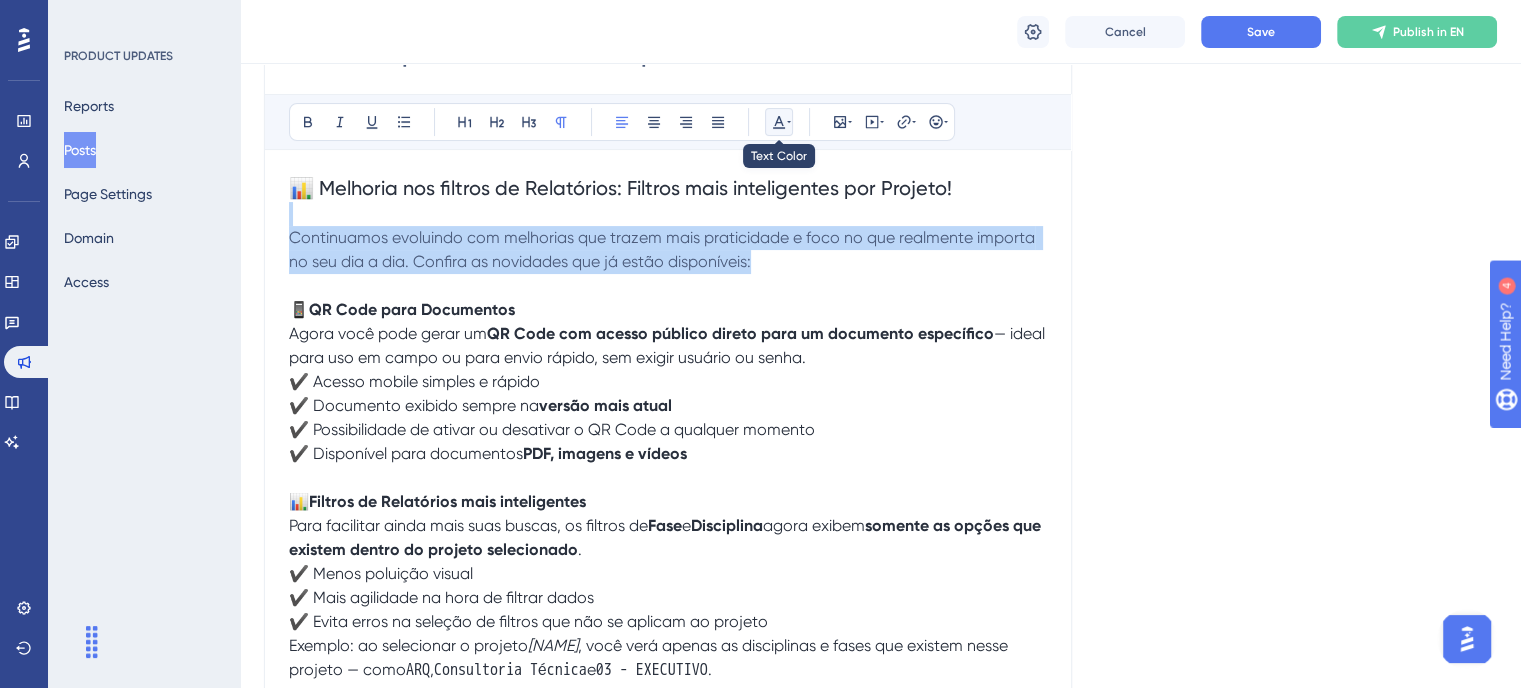 click 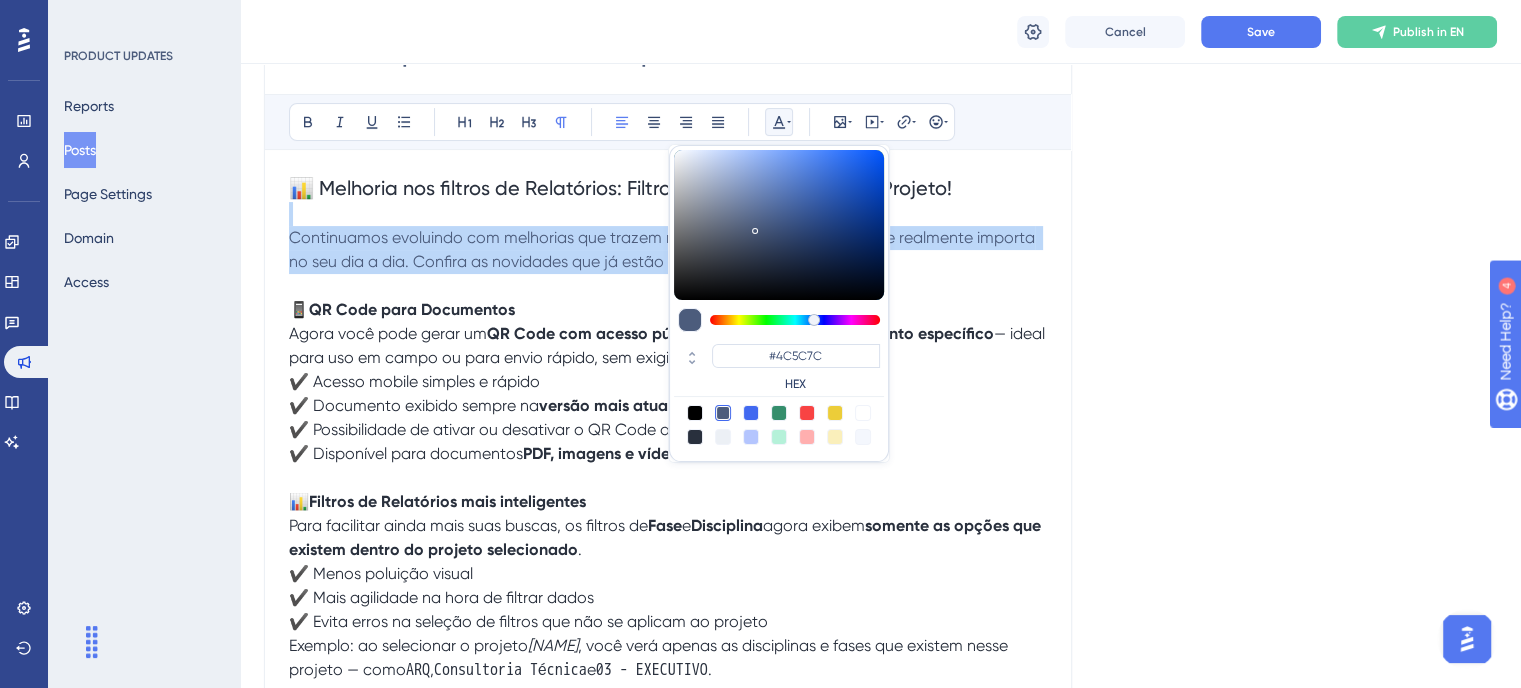click at bounding box center (695, 437) 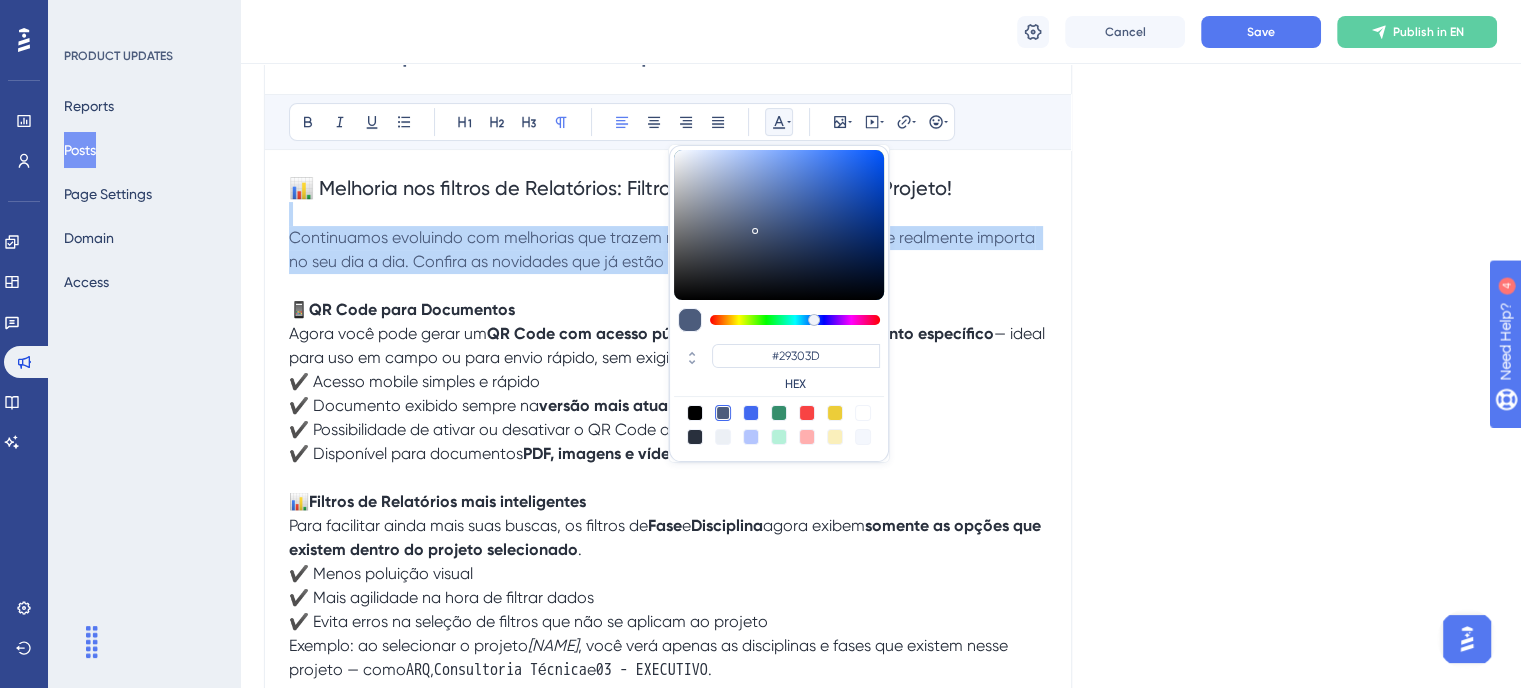click at bounding box center (695, 437) 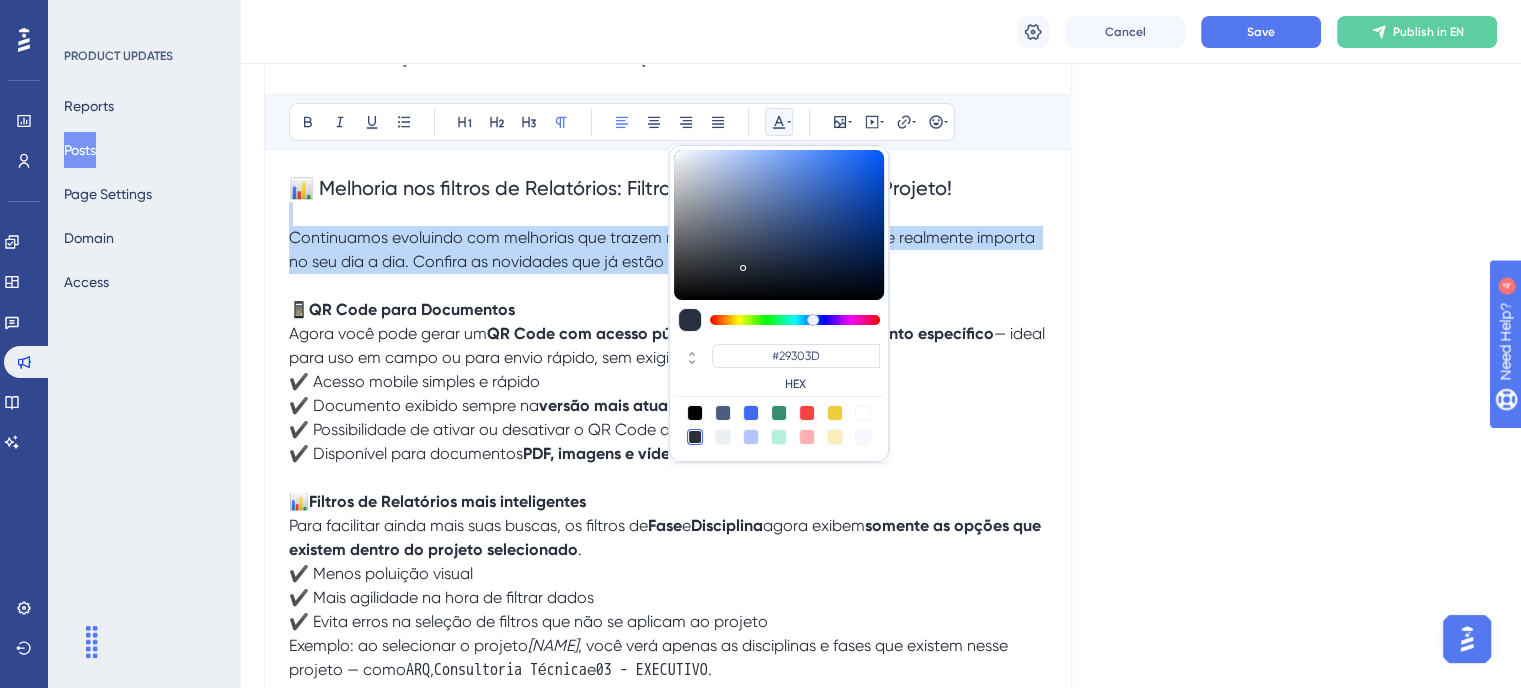 click on "Continuamos evoluindo com melhorias que trazem mais praticidade e foco no que realmente importa no seu dia a dia. Confira as novidades que já estão disponíveis:" at bounding box center [664, 249] 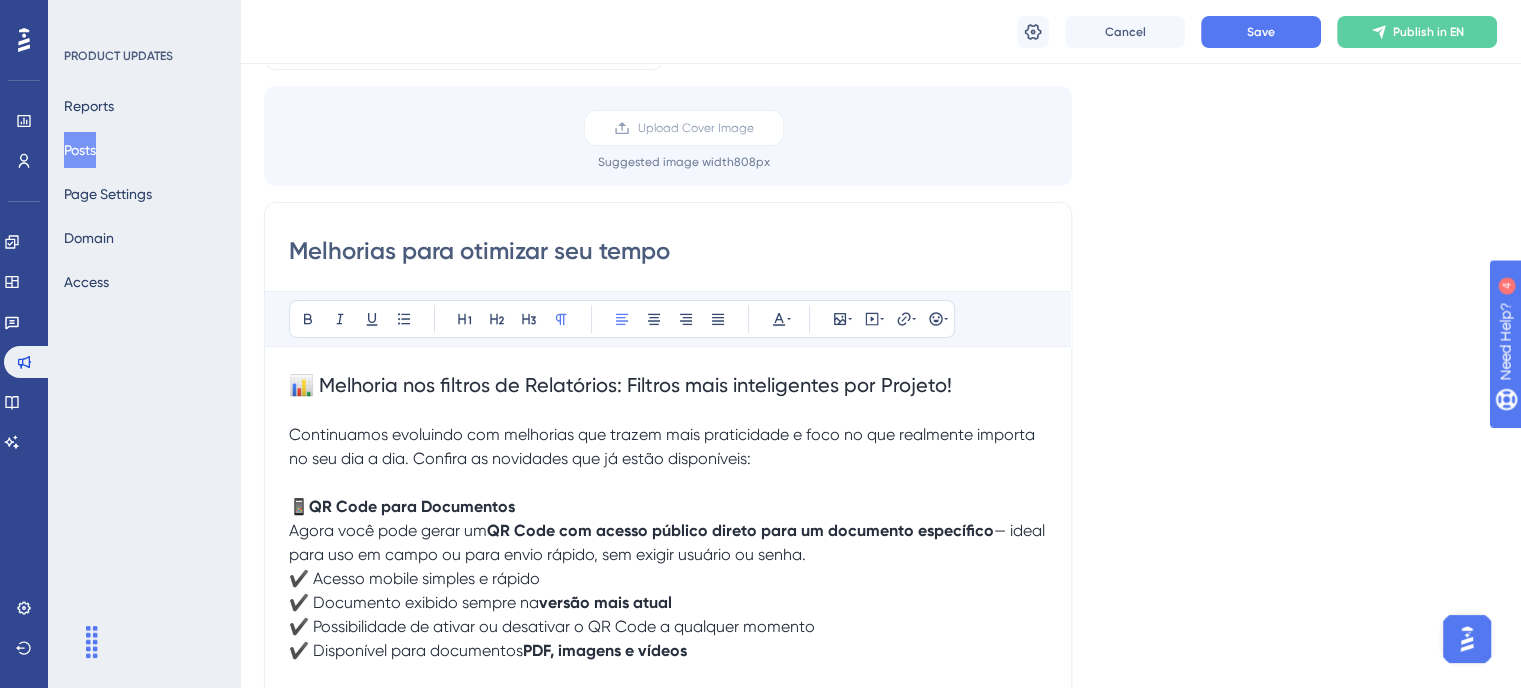 scroll, scrollTop: 127, scrollLeft: 0, axis: vertical 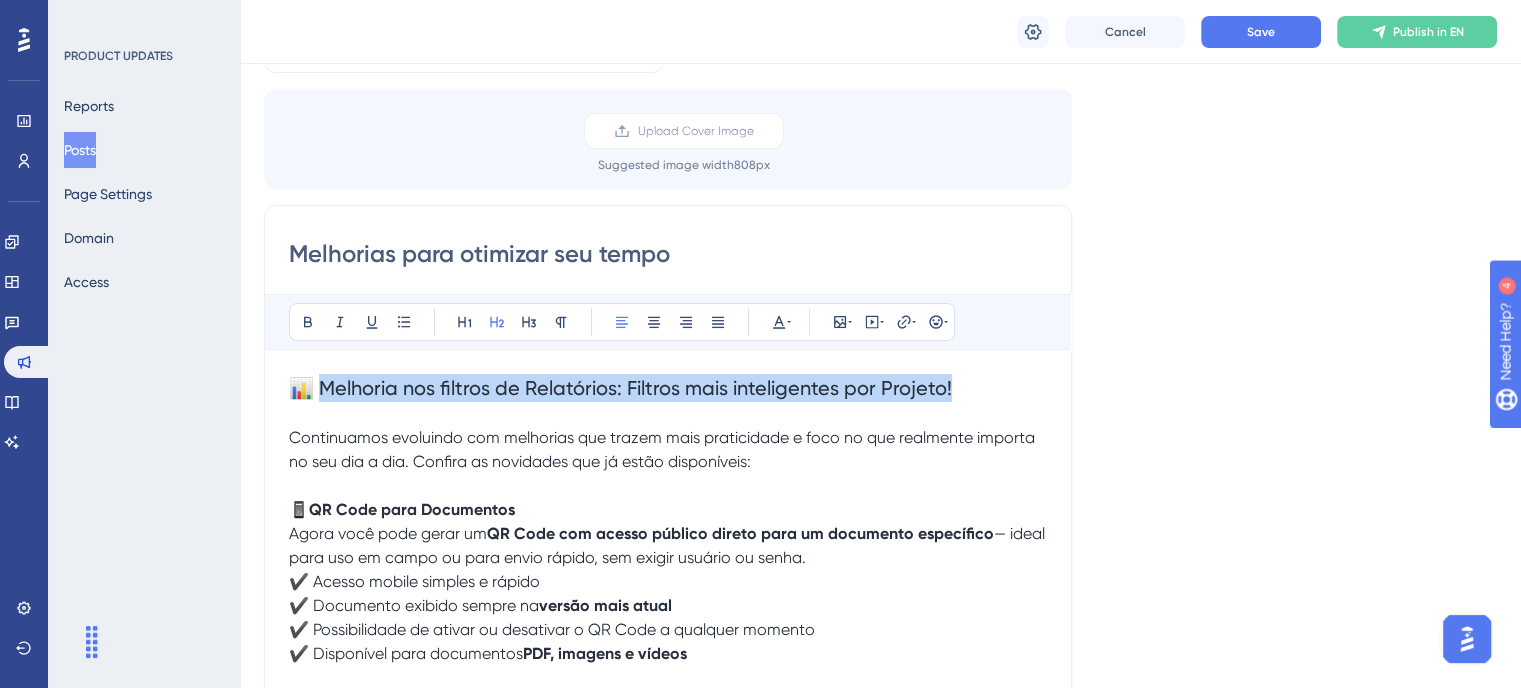 drag, startPoint x: 324, startPoint y: 384, endPoint x: 987, endPoint y: 381, distance: 663.0068 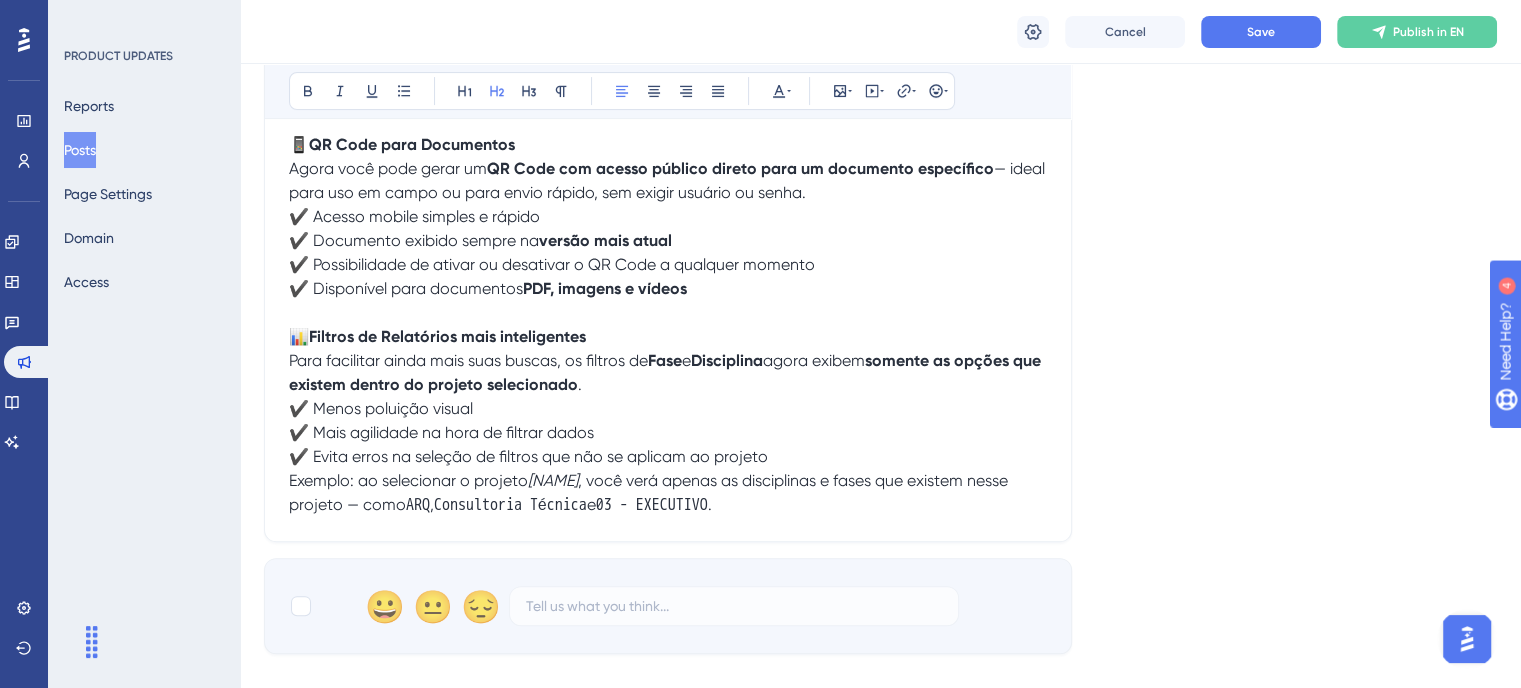 scroll, scrollTop: 527, scrollLeft: 0, axis: vertical 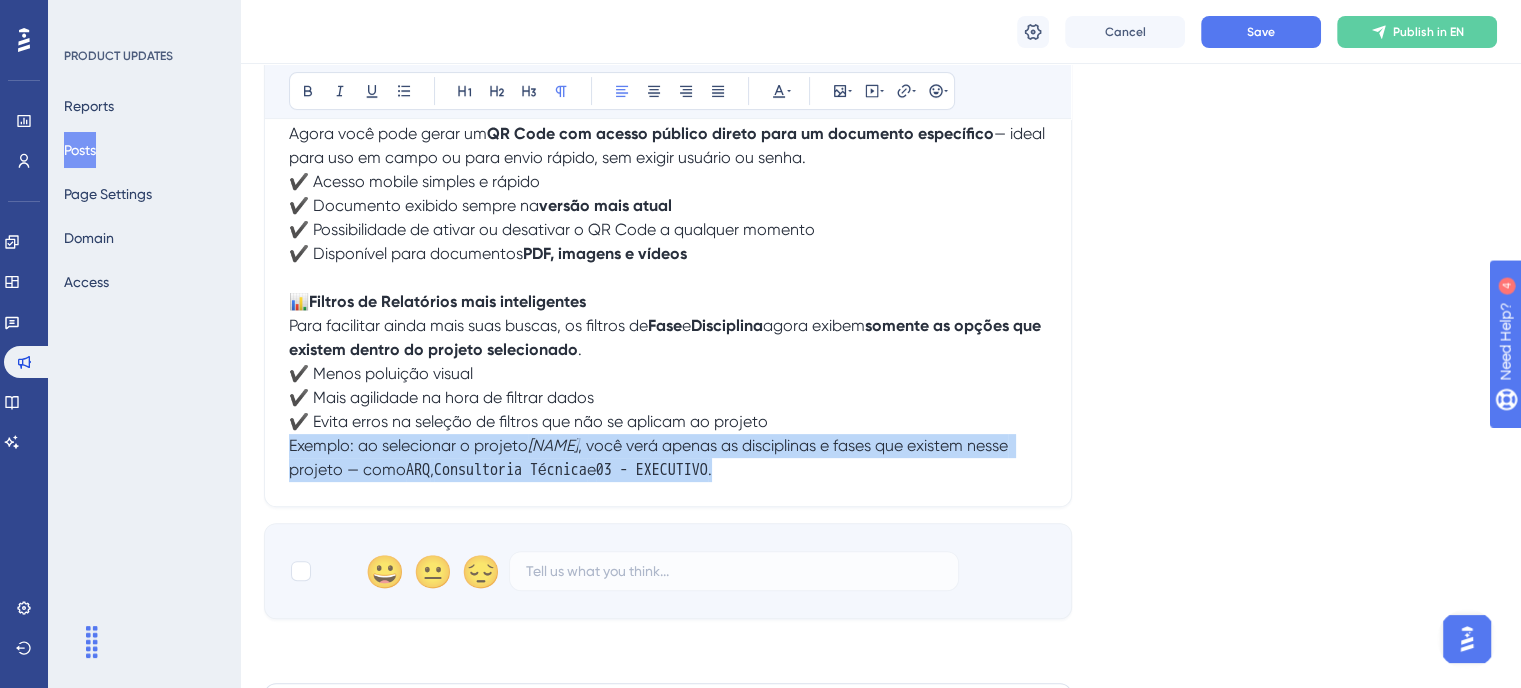 drag, startPoint x: 292, startPoint y: 451, endPoint x: 892, endPoint y: 499, distance: 601.91693 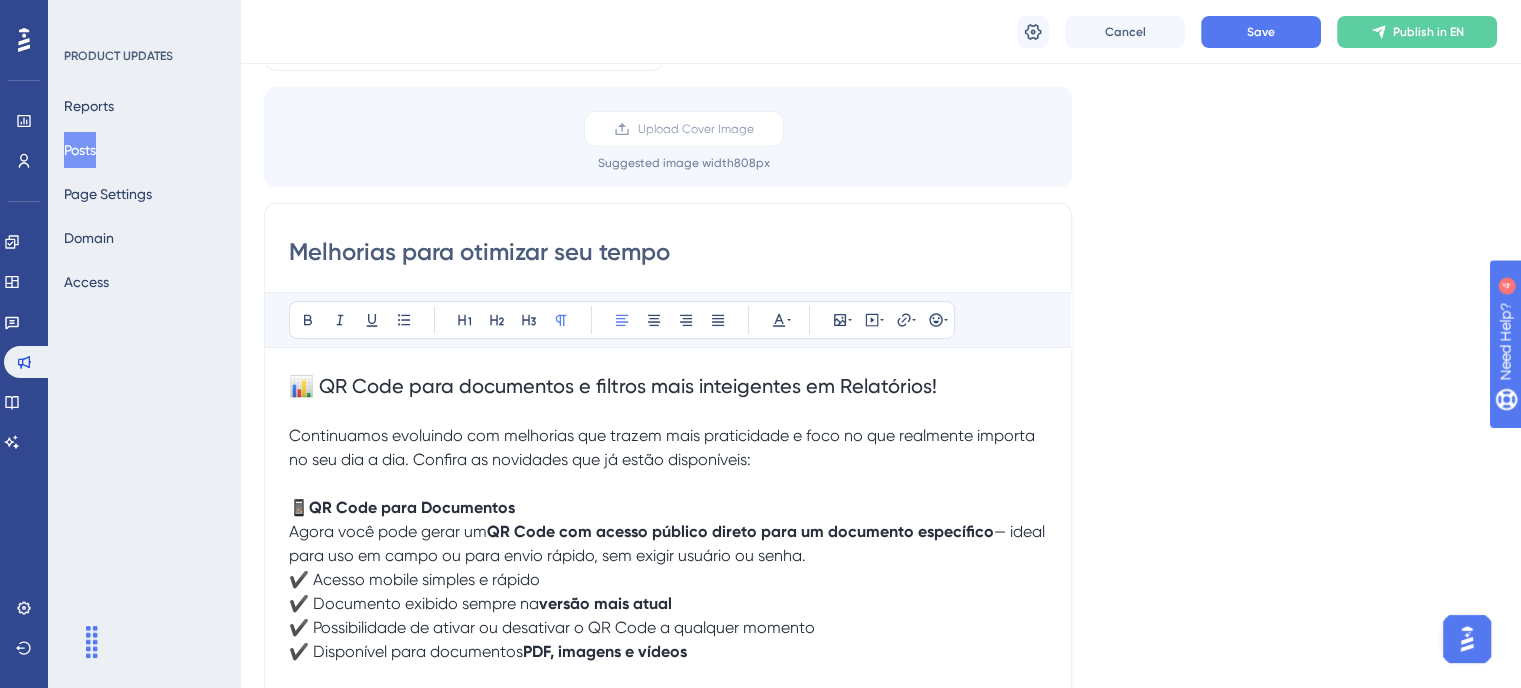 scroll, scrollTop: 127, scrollLeft: 0, axis: vertical 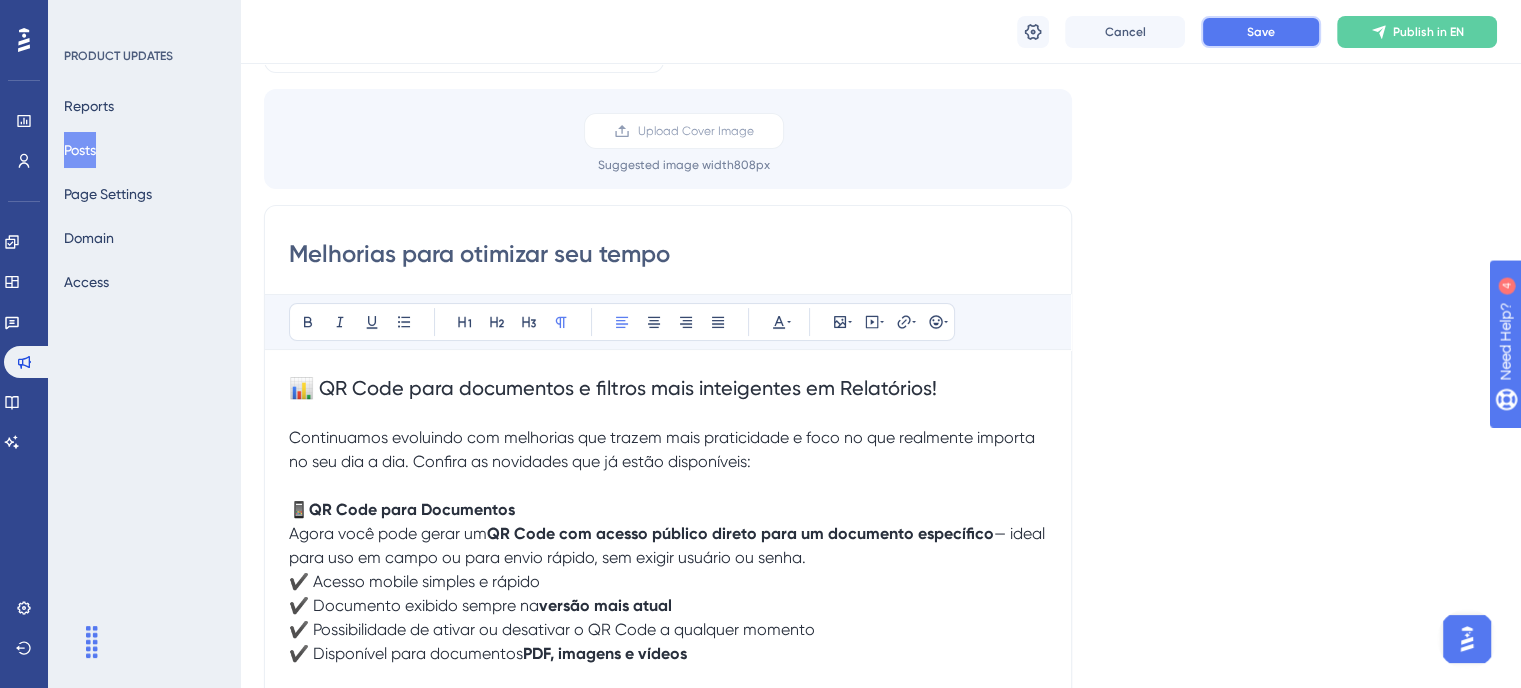 click on "Save" at bounding box center [1261, 32] 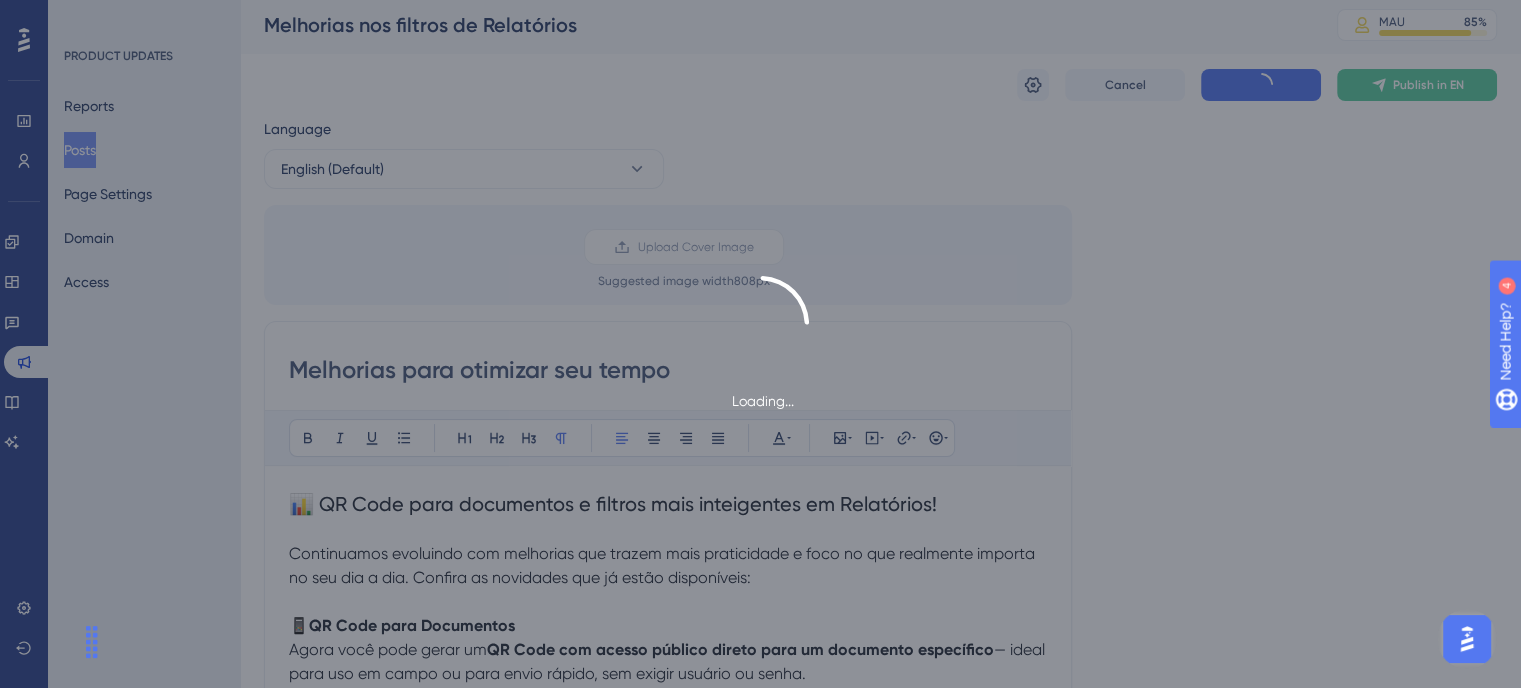 scroll, scrollTop: 0, scrollLeft: 0, axis: both 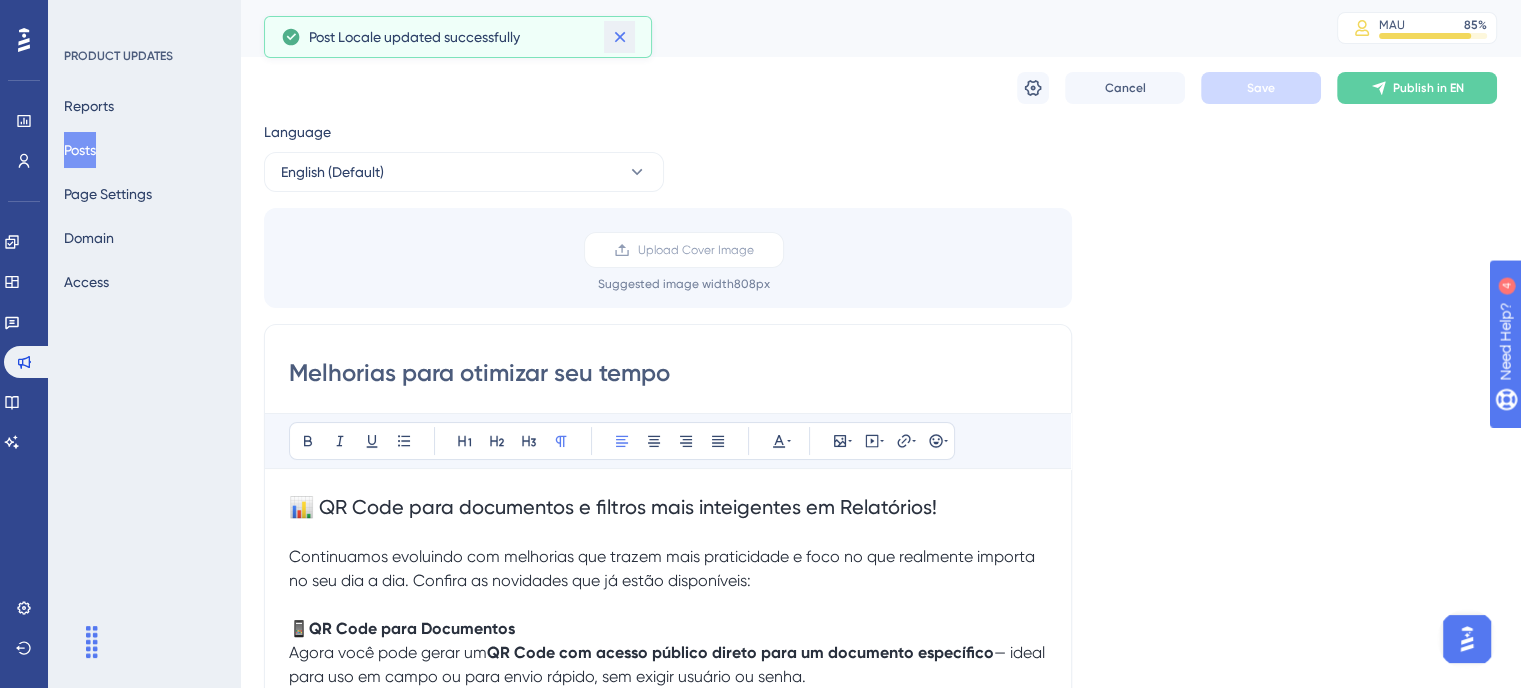 click 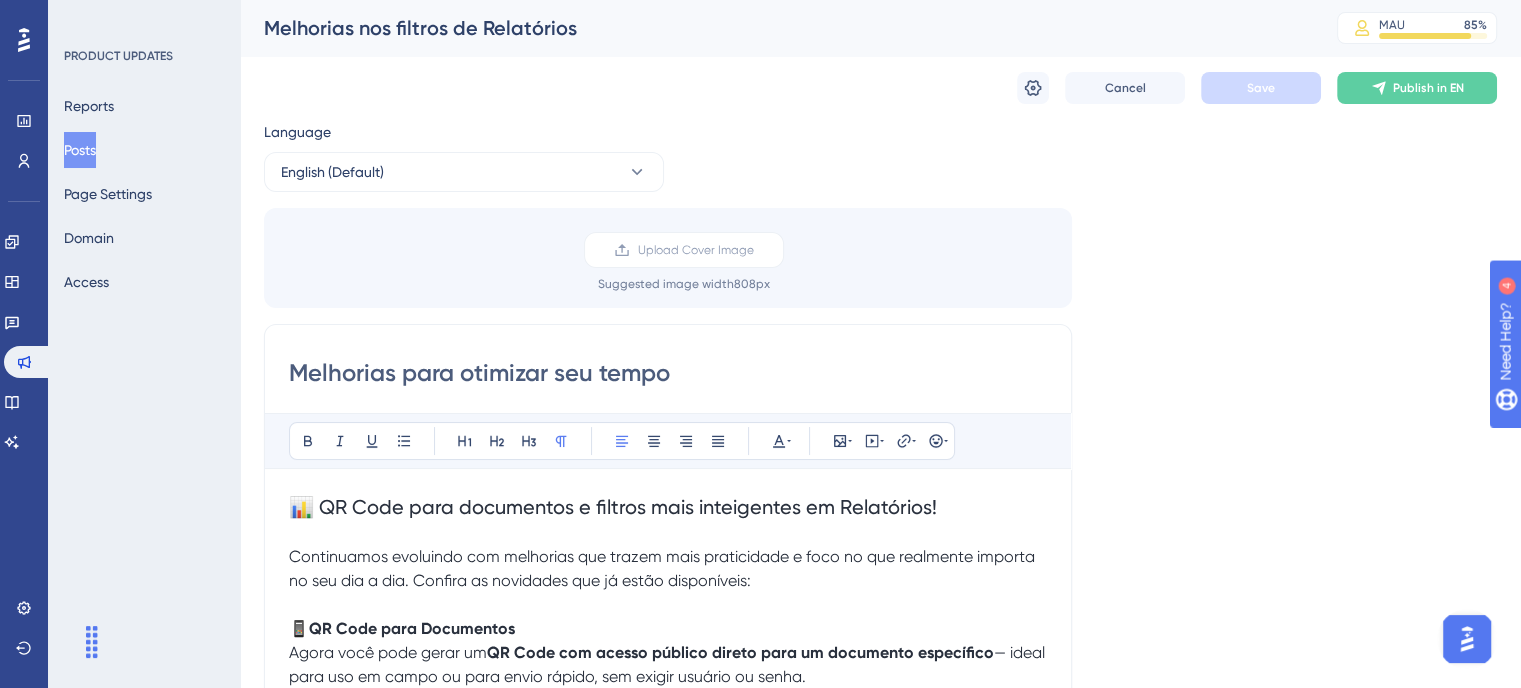drag, startPoint x: 693, startPoint y: 371, endPoint x: 213, endPoint y: 373, distance: 480.00418 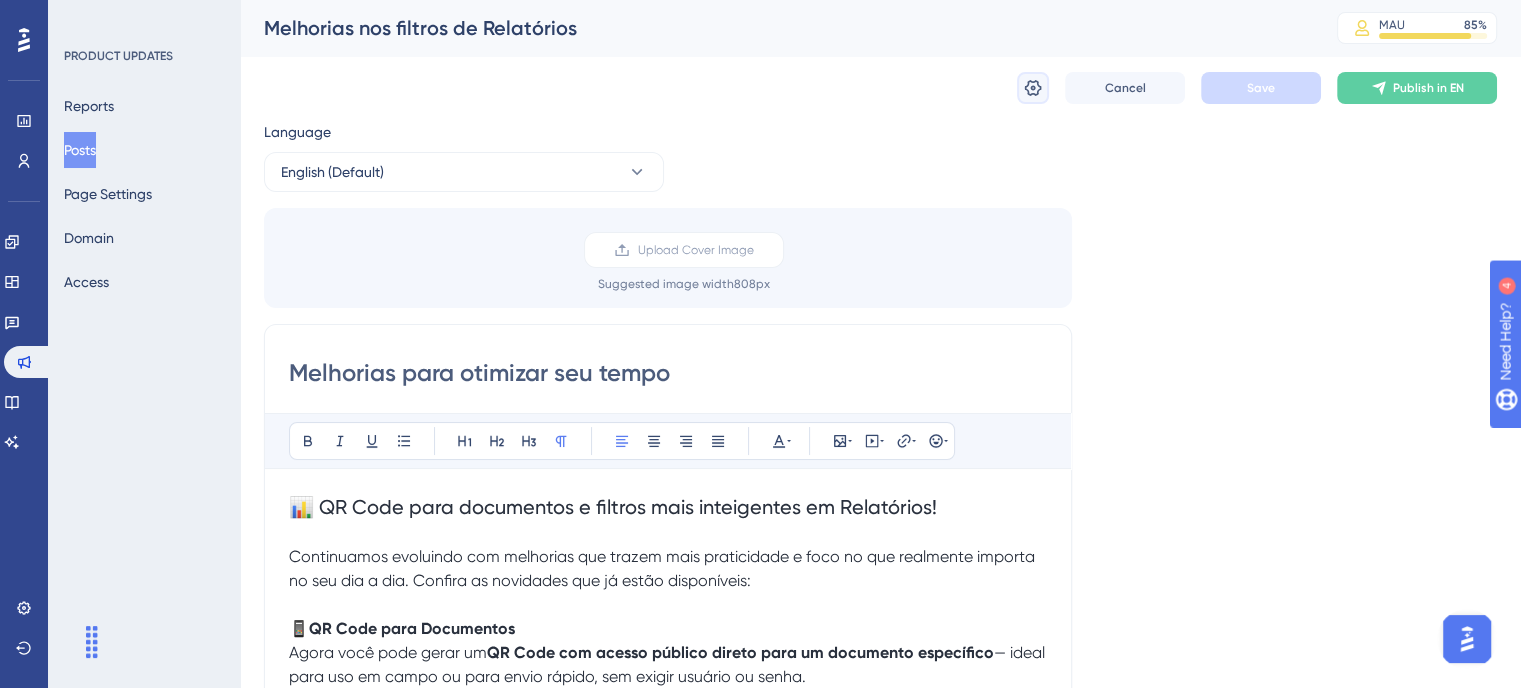 click 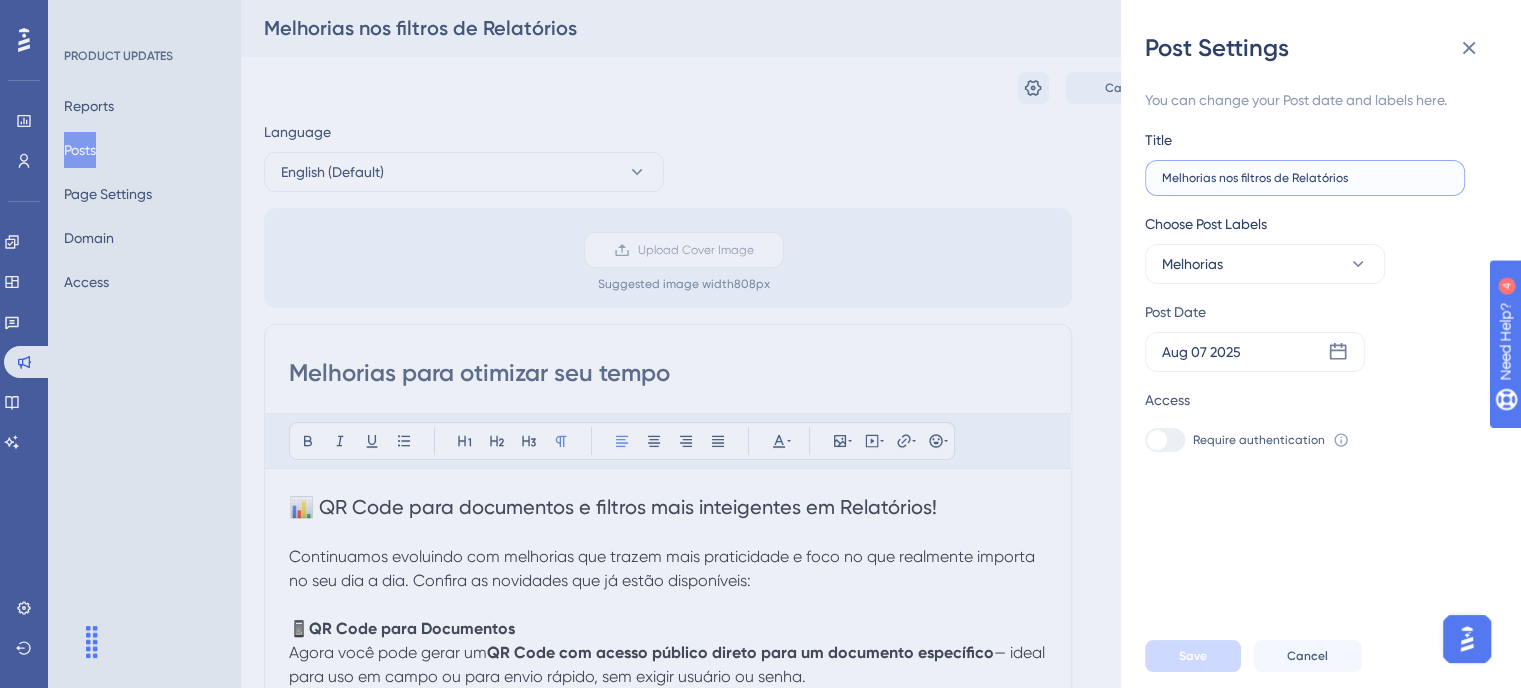 drag, startPoint x: 1352, startPoint y: 174, endPoint x: 899, endPoint y: 174, distance: 453 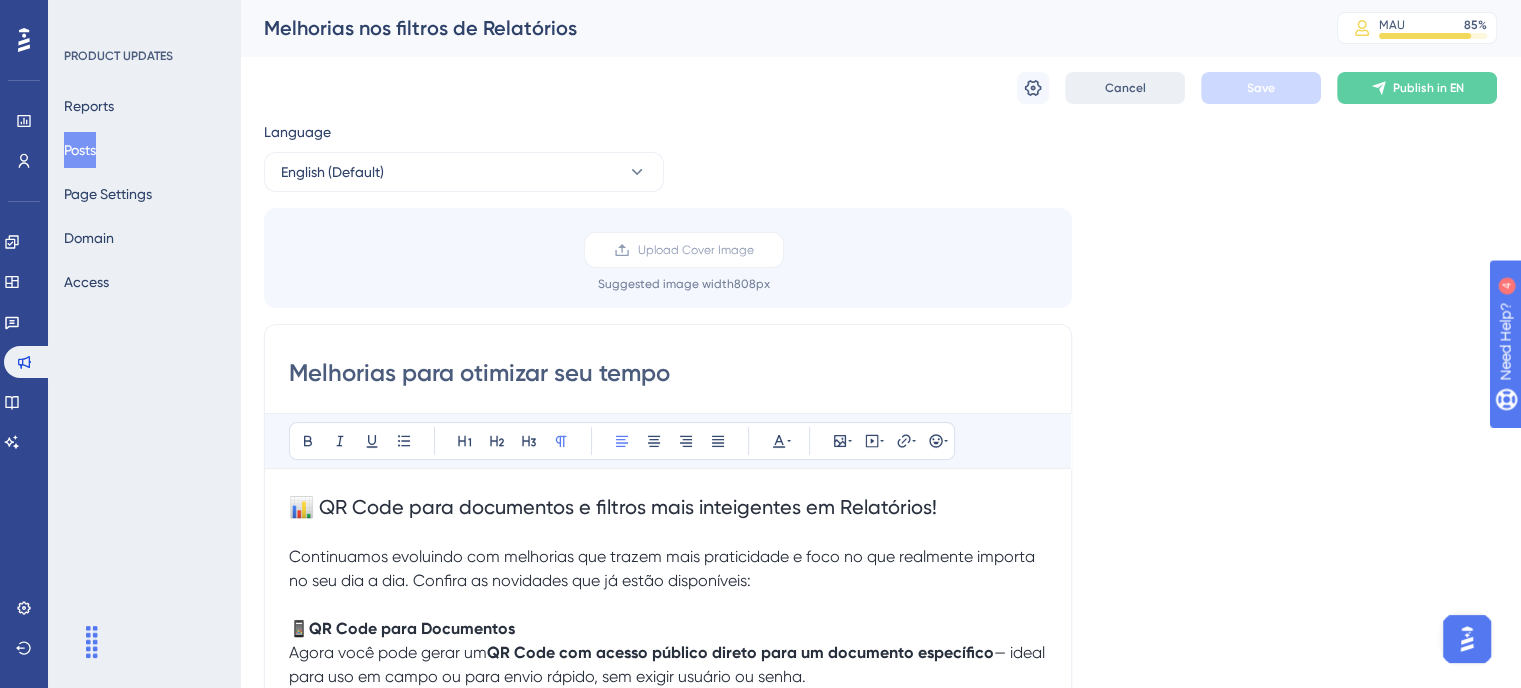 click on "Cancel" at bounding box center [1125, 88] 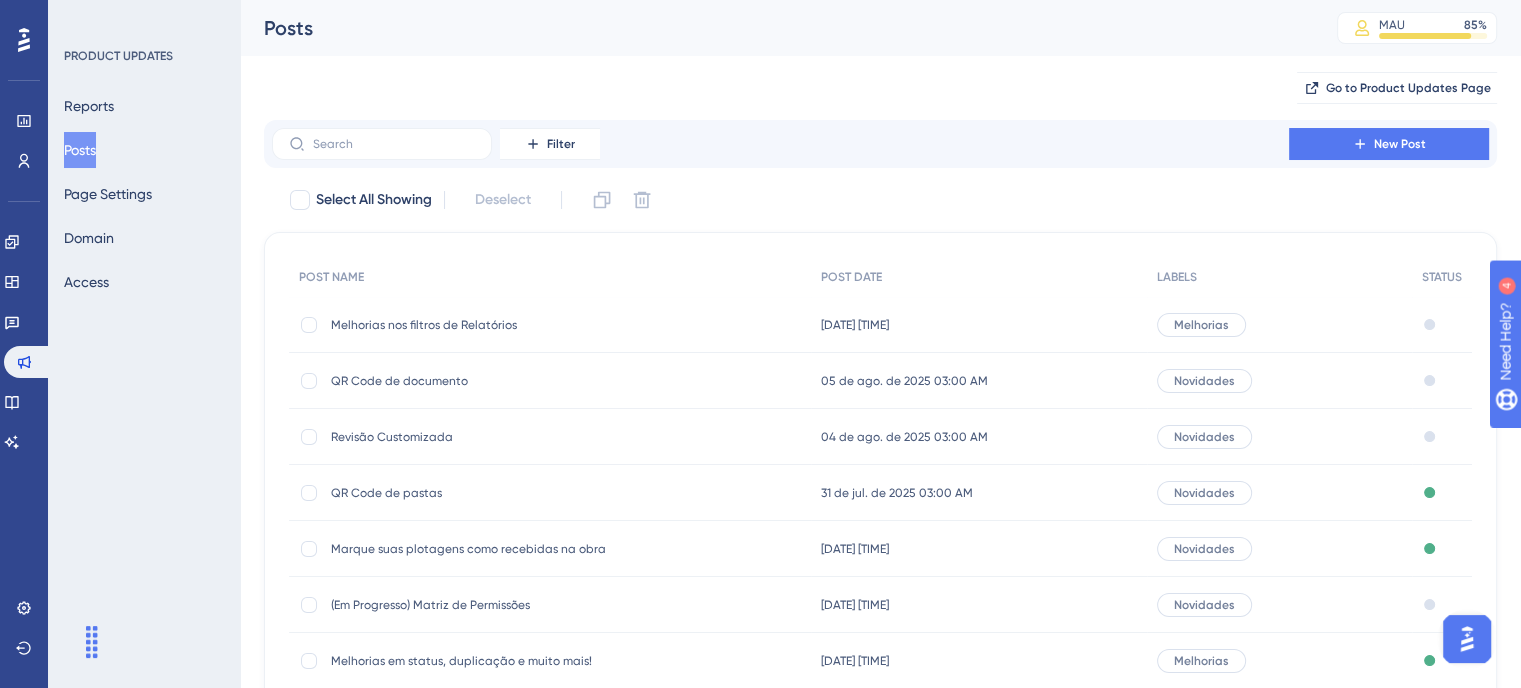click on "Melhorias nos filtros de Relatórios" at bounding box center (491, 325) 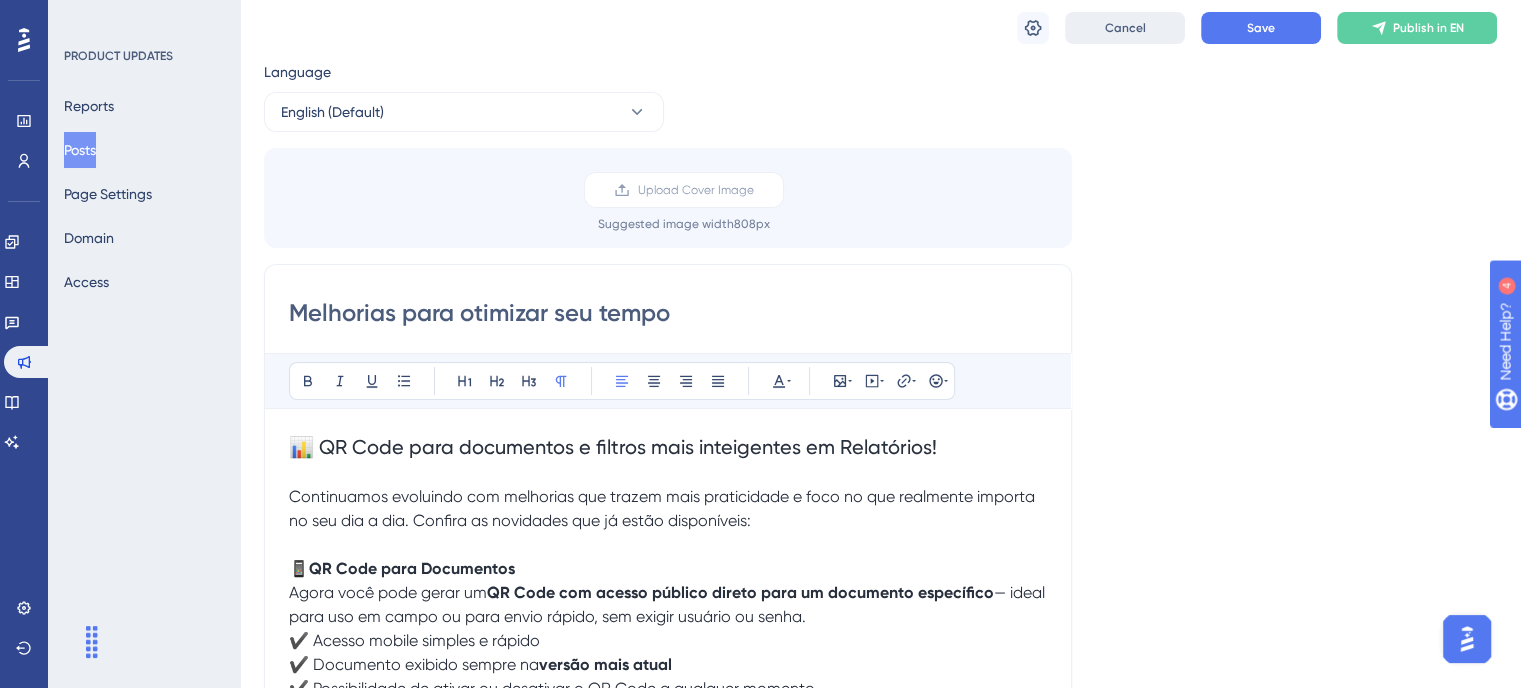 scroll, scrollTop: 0, scrollLeft: 0, axis: both 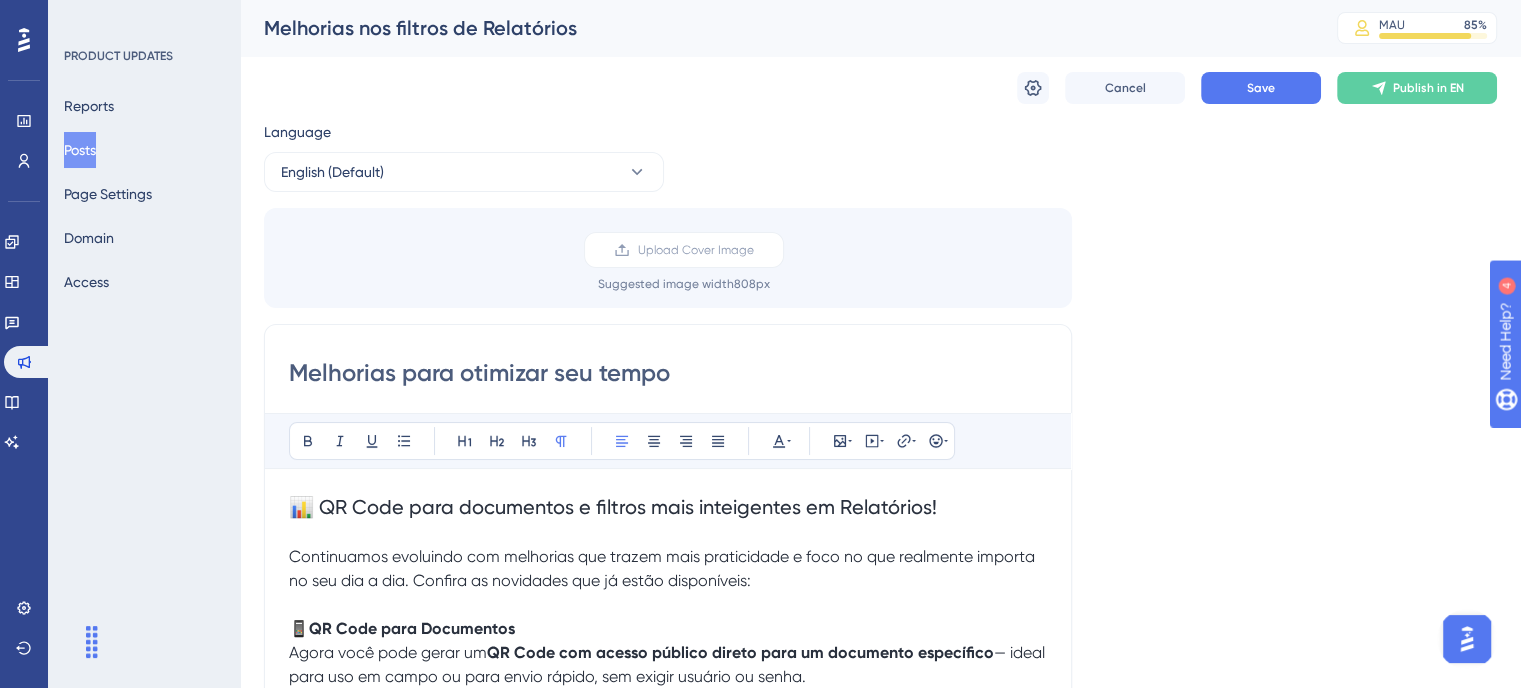 click 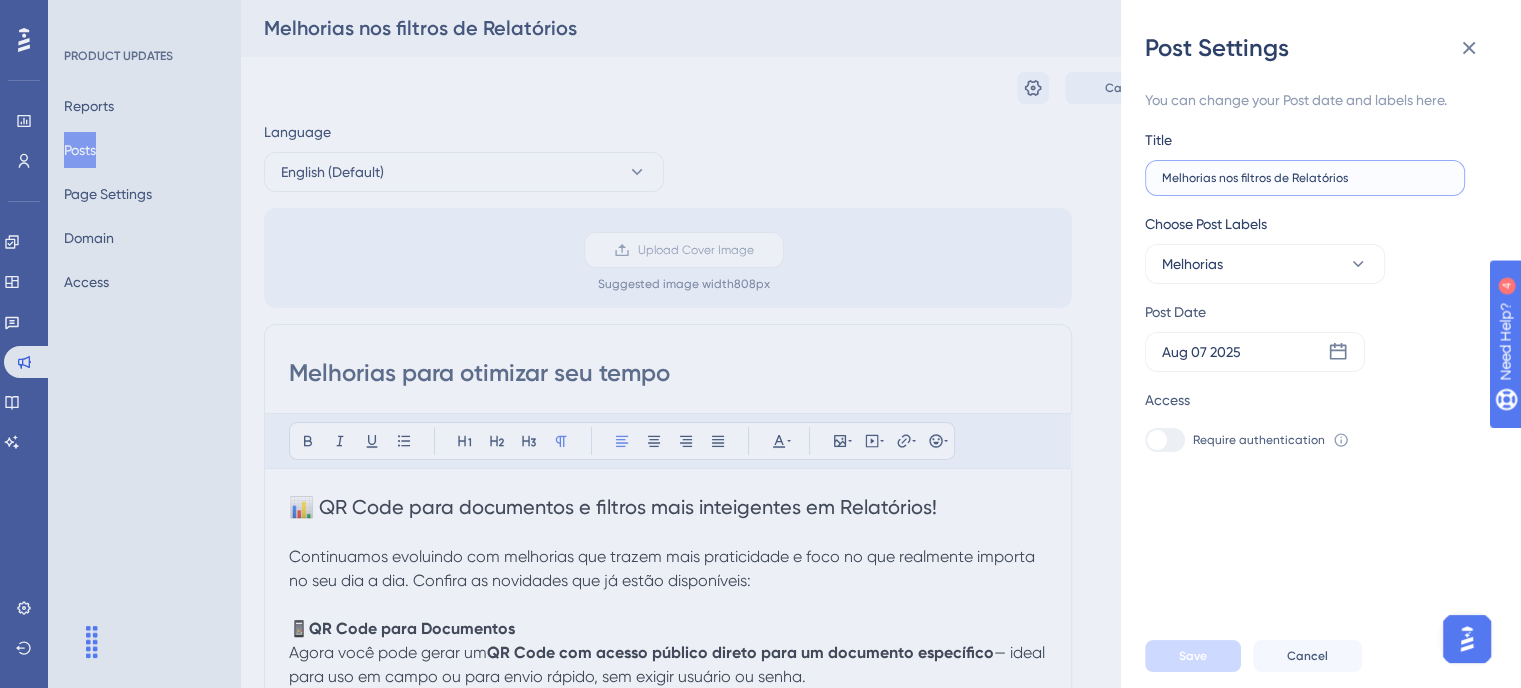 drag, startPoint x: 1373, startPoint y: 176, endPoint x: 1108, endPoint y: 182, distance: 265.0679 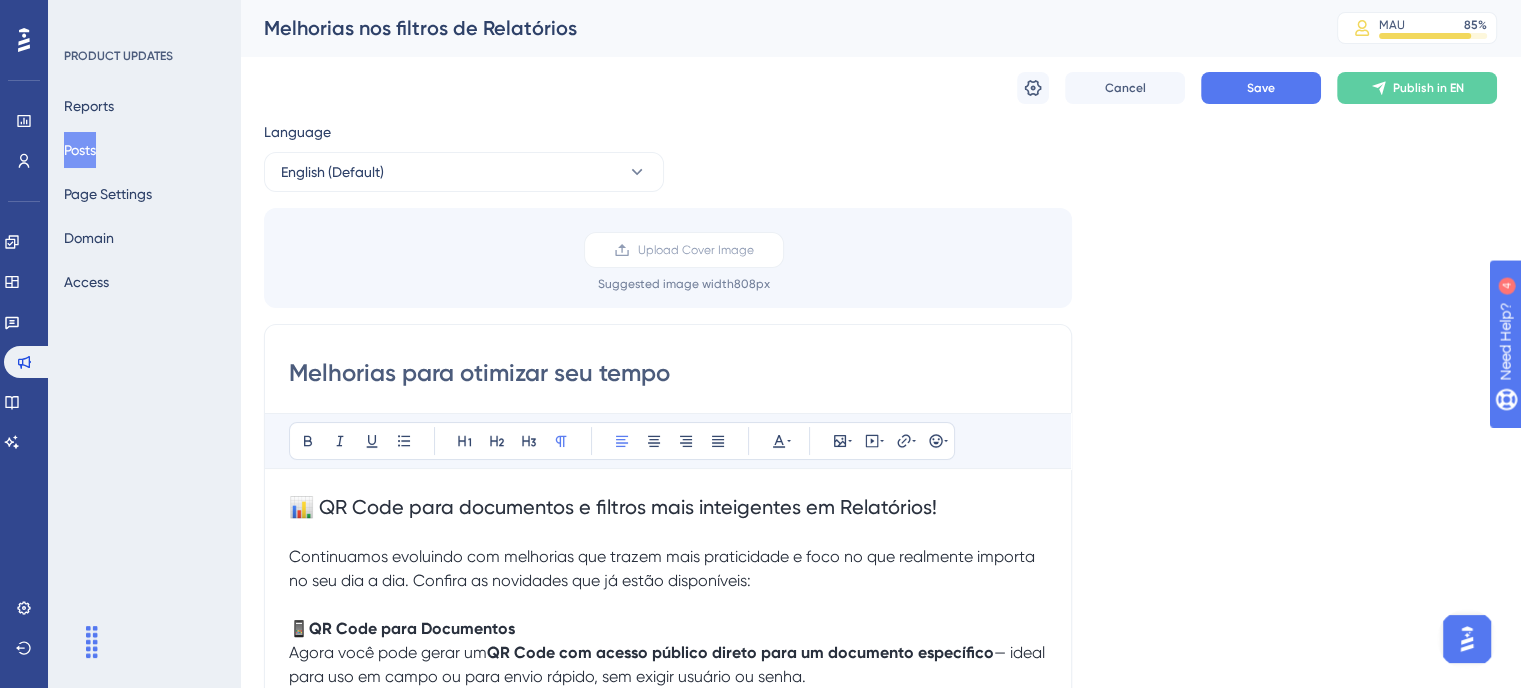 click on "Cancel Save Publish in EN" at bounding box center (880, 88) 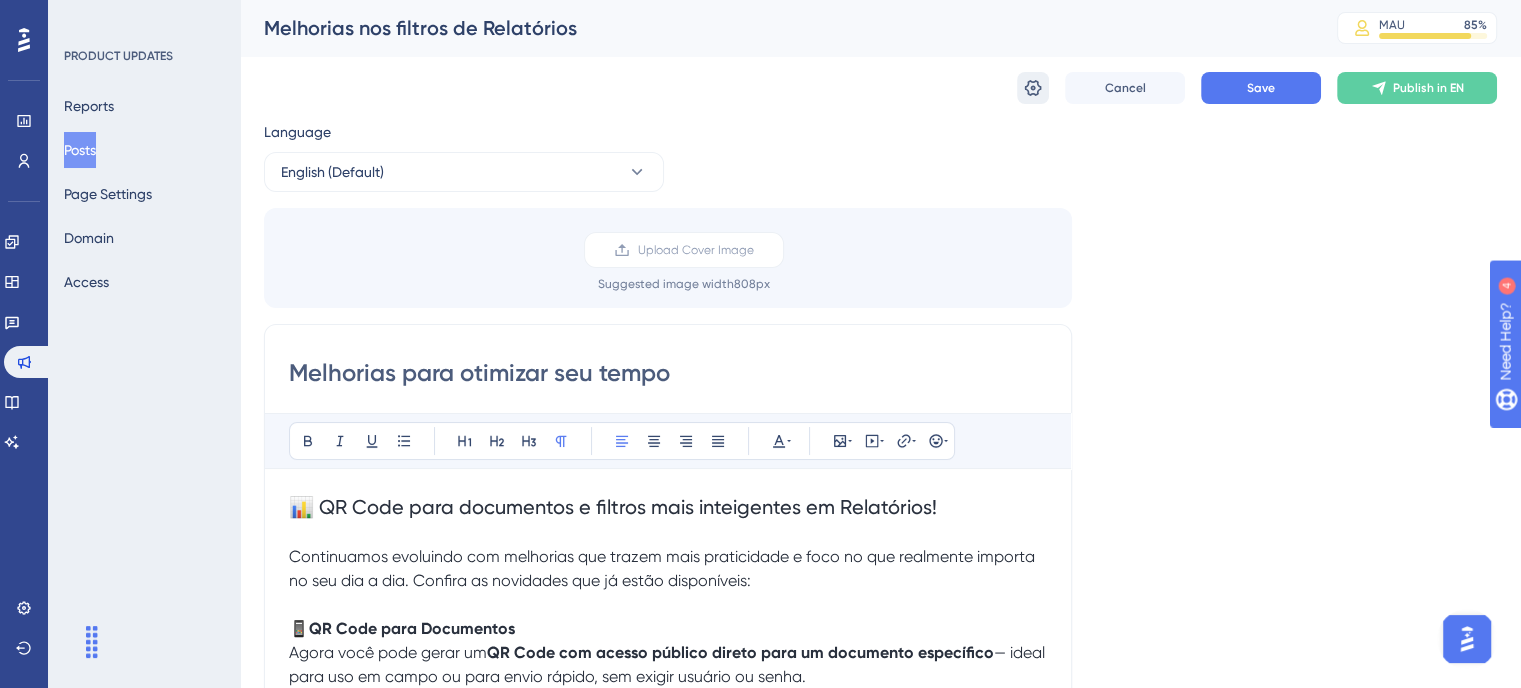 click 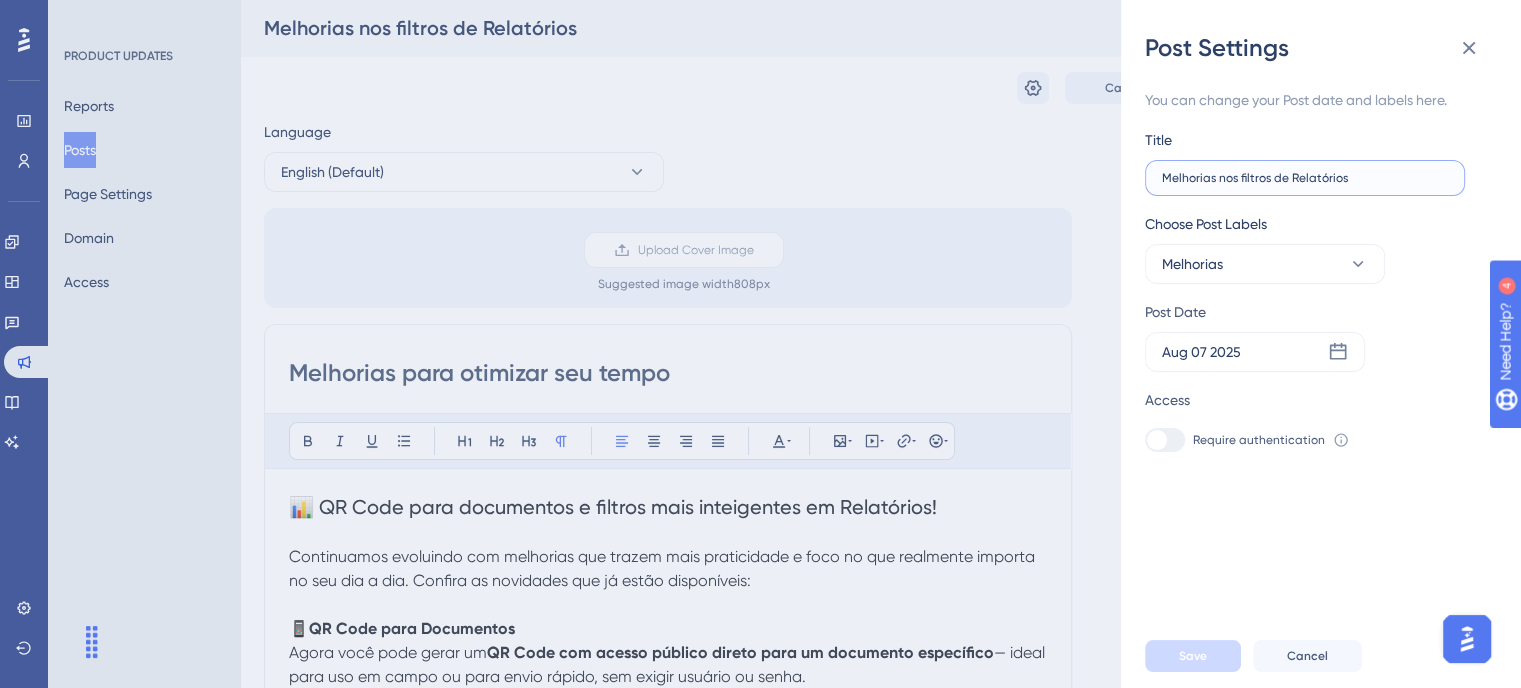 drag, startPoint x: 1245, startPoint y: 176, endPoint x: 1160, endPoint y: 183, distance: 85.28775 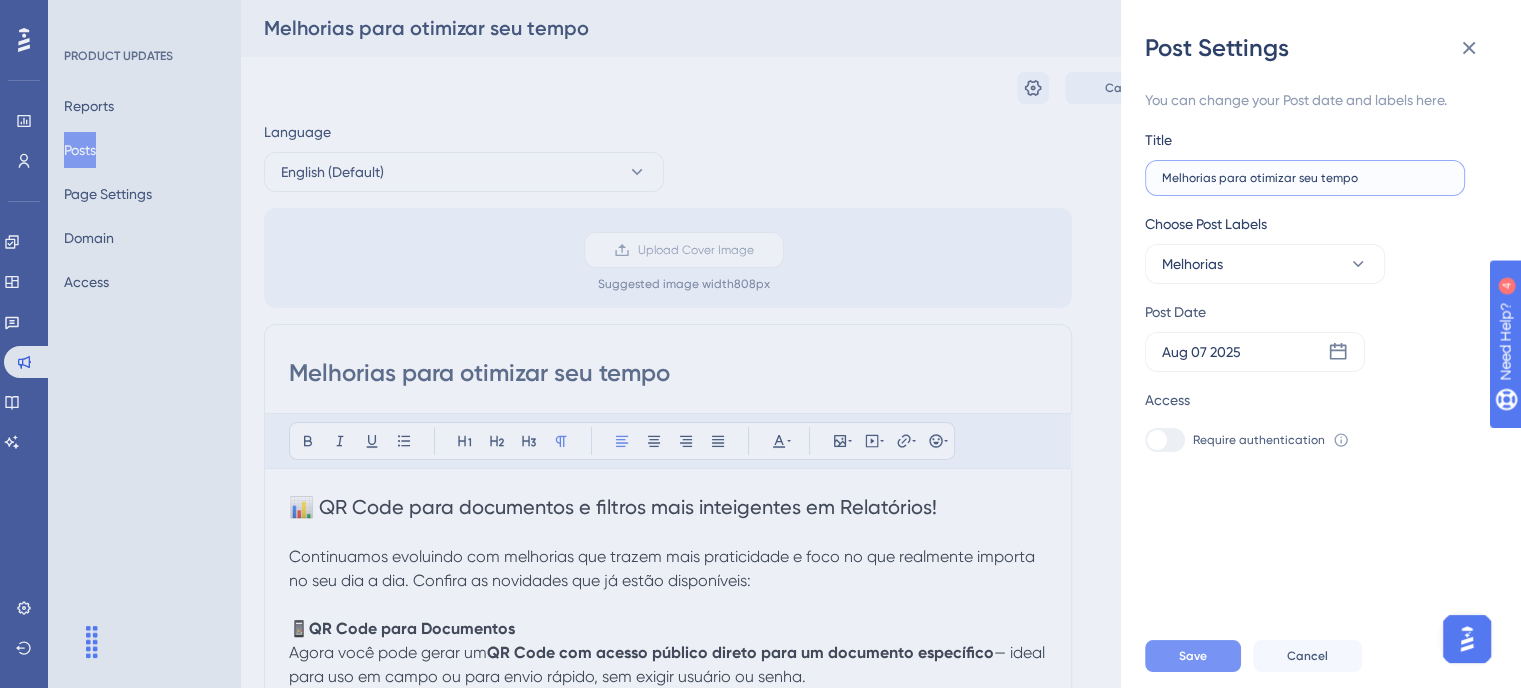 type on "Melhorias para otimizar seu tempo" 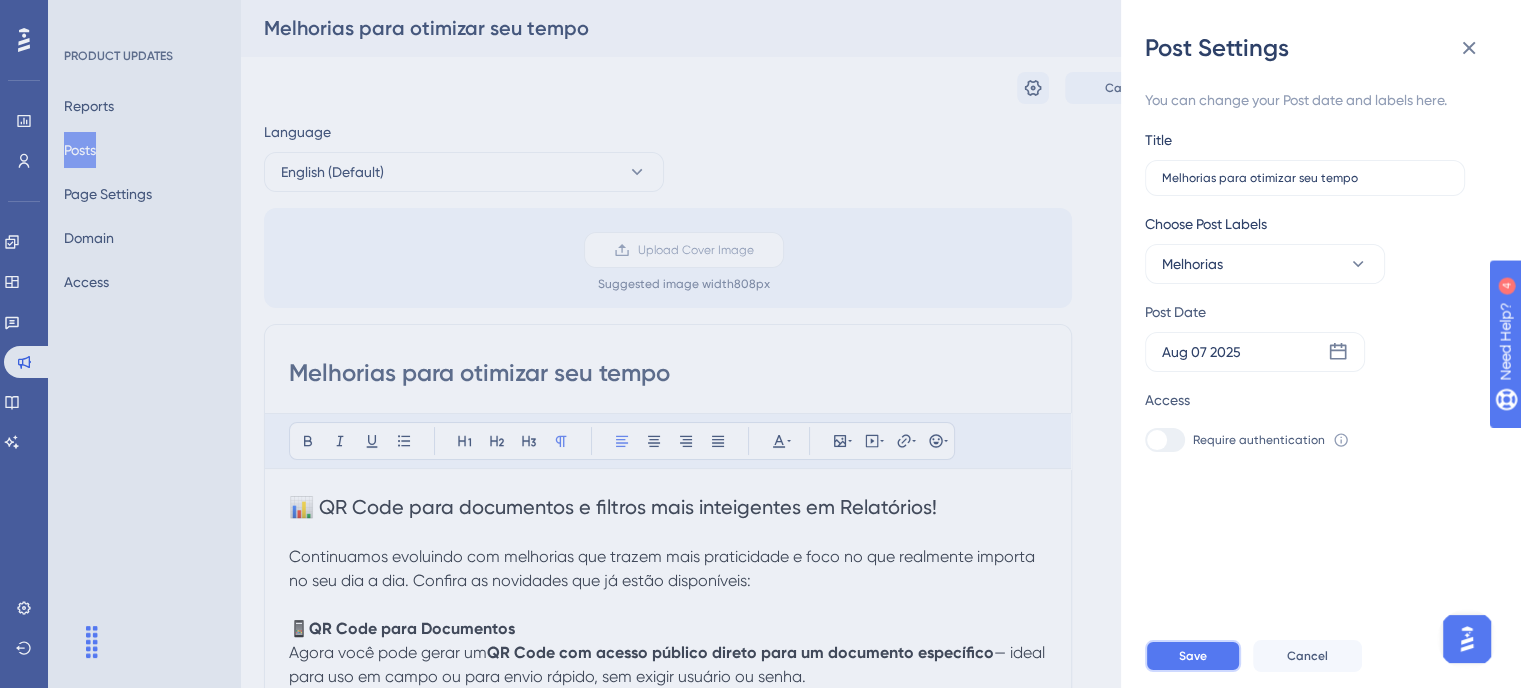 click on "Save" at bounding box center [1193, 656] 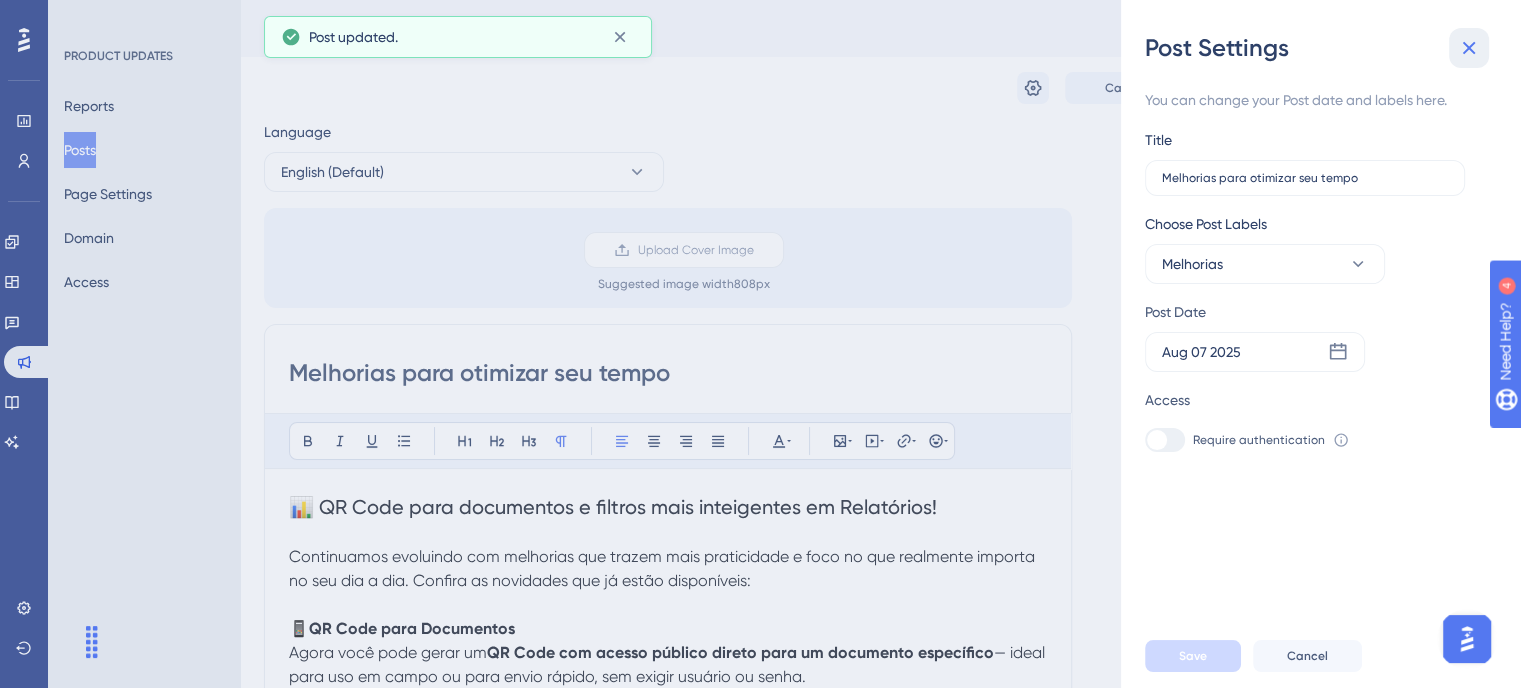 click 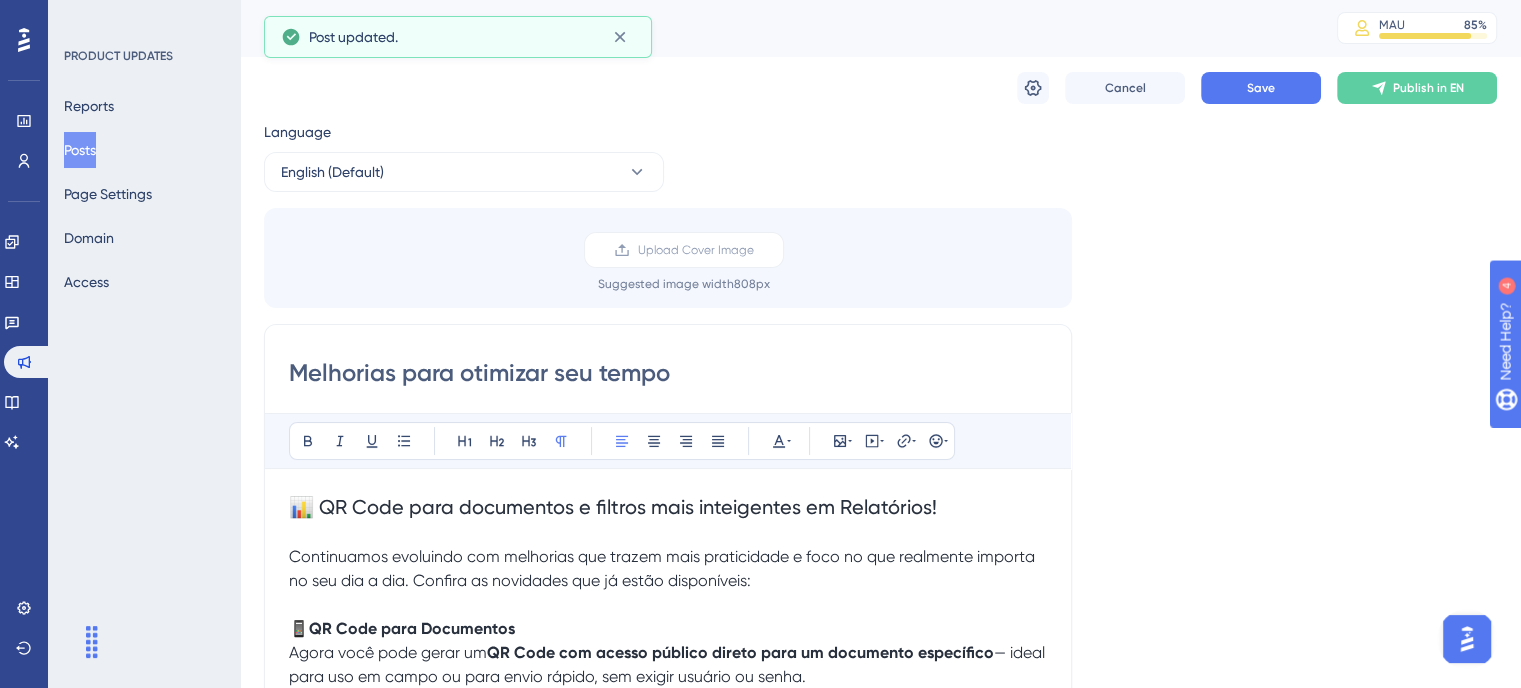 click on "Language English (Default) Upload Cover Image Suggested image width  808 px Melhorias para otimizar seu tempo Bold Italic Underline Bullet Point Heading 1 Heading 2 Heading 3 Normal Align Left Align Center Align Right Align Justify Text Color Insert Image Embed Video Hyperlink Emojis 📊 QR Code para documentos e filtros mais inteigentes em Relatórios! Continuamos evoluindo com melhorias que trazem mais praticidade e foco no que realmente importa no seu dia a dia. Confira as novidades que já estão disponíveis: 📱  QR Code para Documentos Agora você pode gerar um  QR Code com acesso público direto para um documento específico  — ideal para uso em campo ou para envio rápido, sem exigir usuário ou senha. ✔️ Acesso mobile simples e rápido ✔️ Documento exibido sempre na  versão mais atual ✔️ Possibilidade de ativar ou desativar o QR Code a qualquer momento ✔️ Disponível para documentos  PDF, imagens e vídeos 📊  Filtros de Relatórios mais inteligentes Fase  e  Disciplina . 😀" at bounding box center [880, 605] 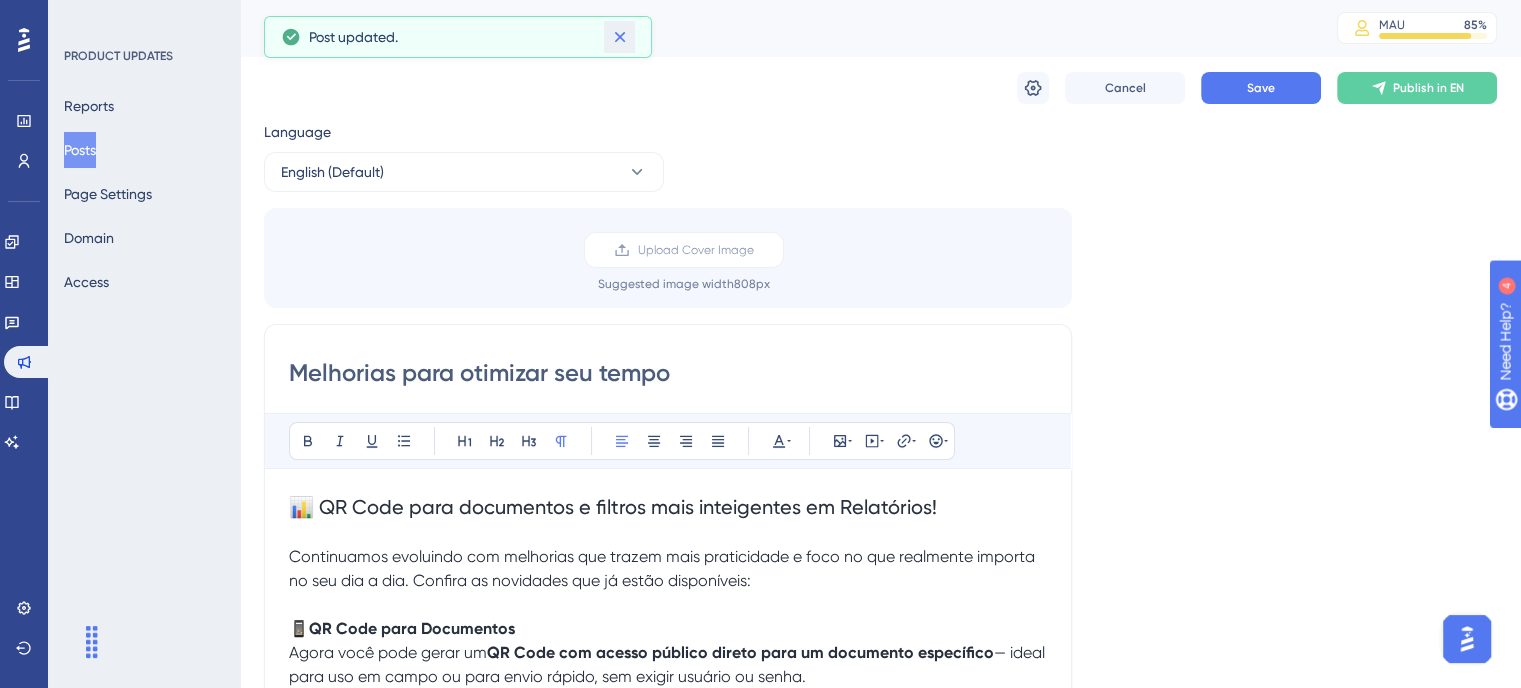 click 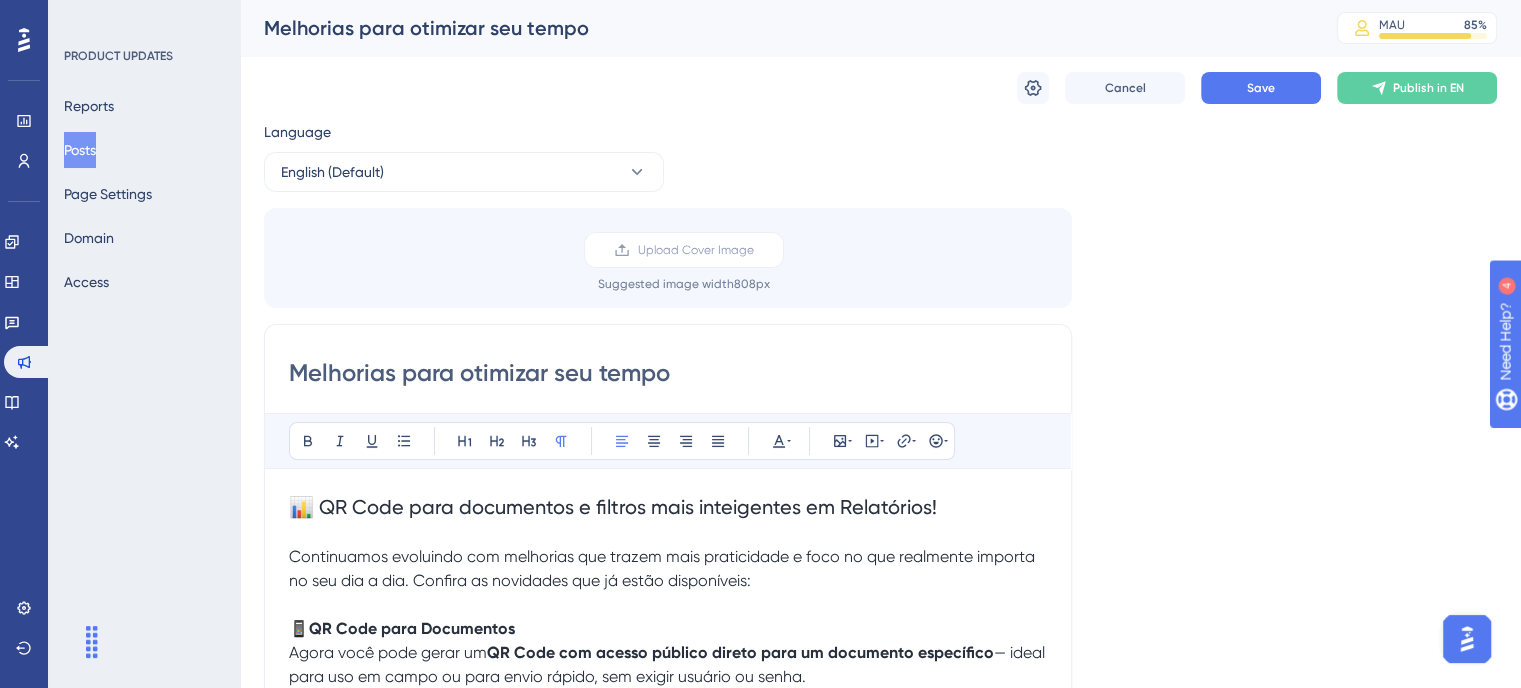 click on "Upload Cover Image Suggested image width  808 px" at bounding box center [668, 258] 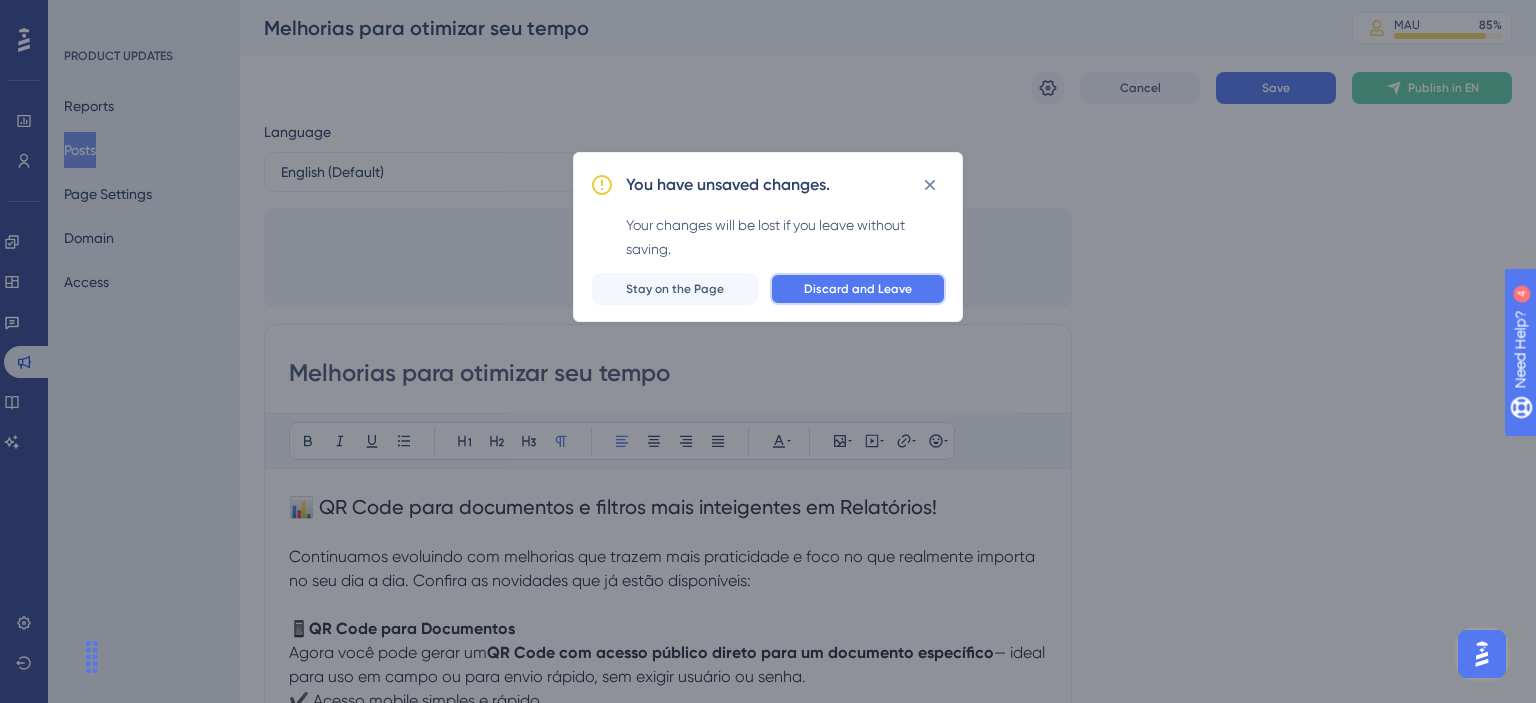click on "Discard and Leave" at bounding box center [858, 289] 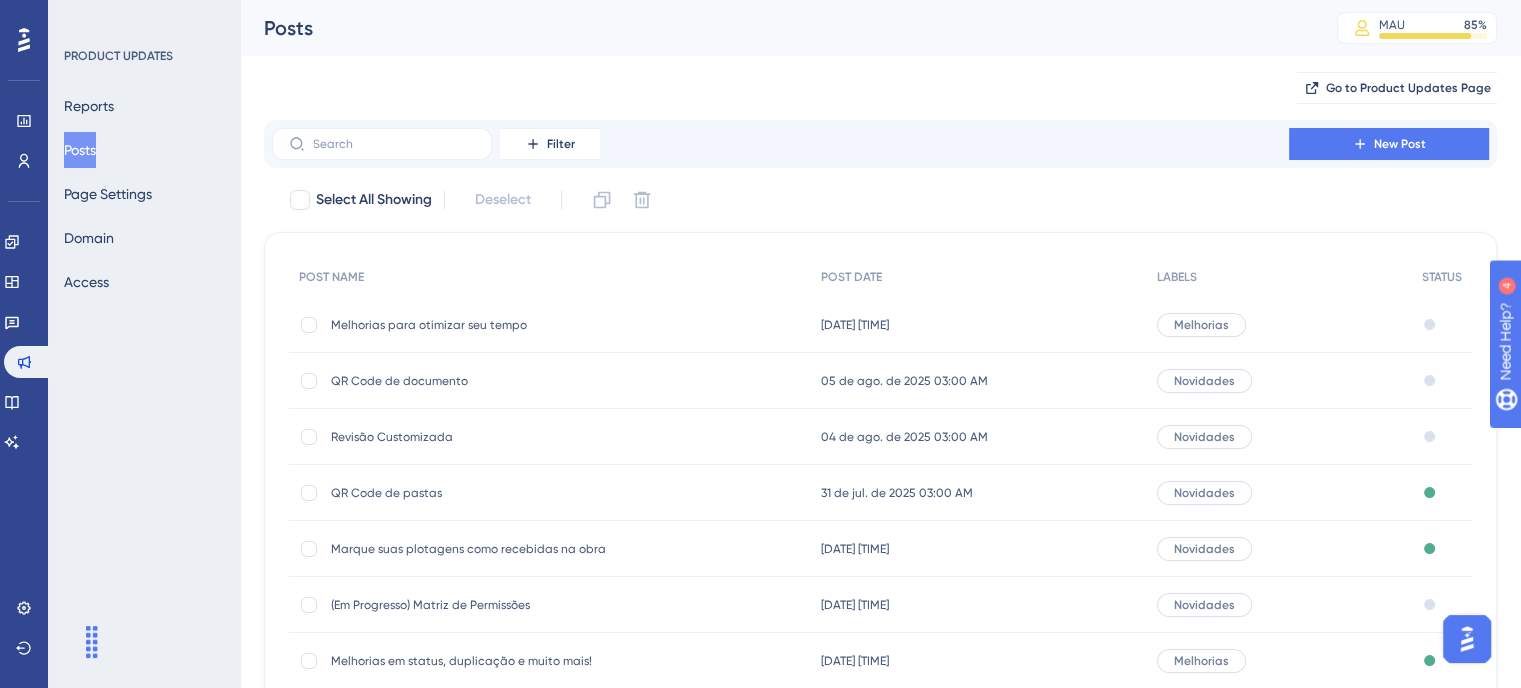 click on "QR Code de documento" at bounding box center (491, 381) 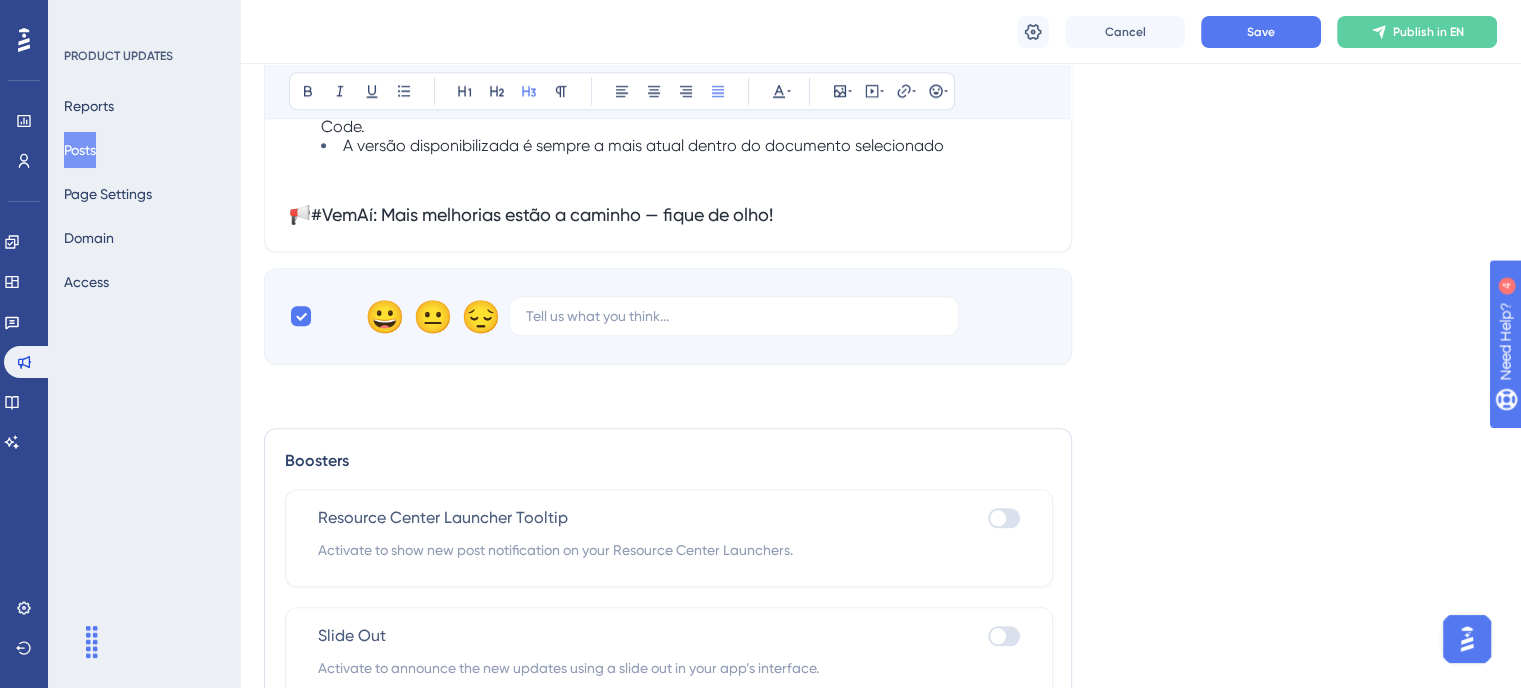 scroll, scrollTop: 1850, scrollLeft: 0, axis: vertical 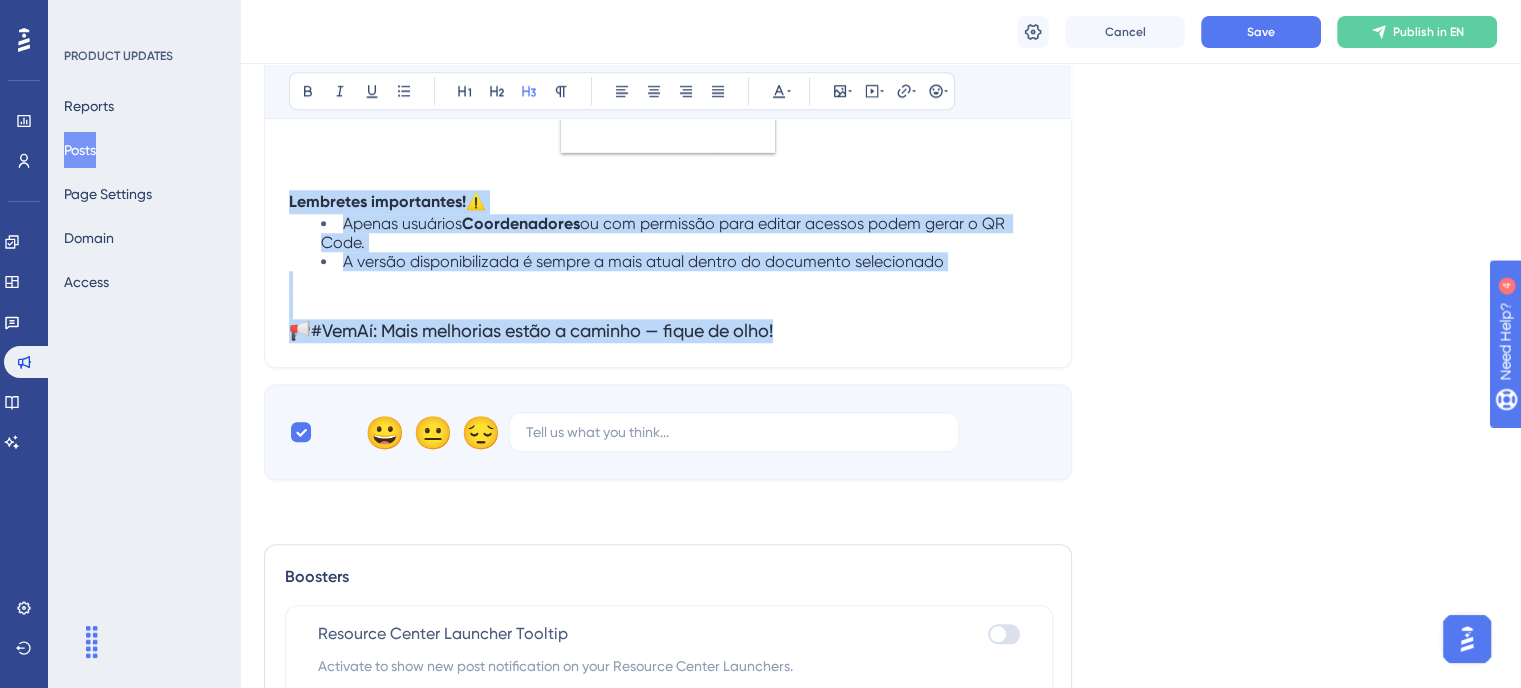drag, startPoint x: 807, startPoint y: 336, endPoint x: 260, endPoint y: 198, distance: 564.13916 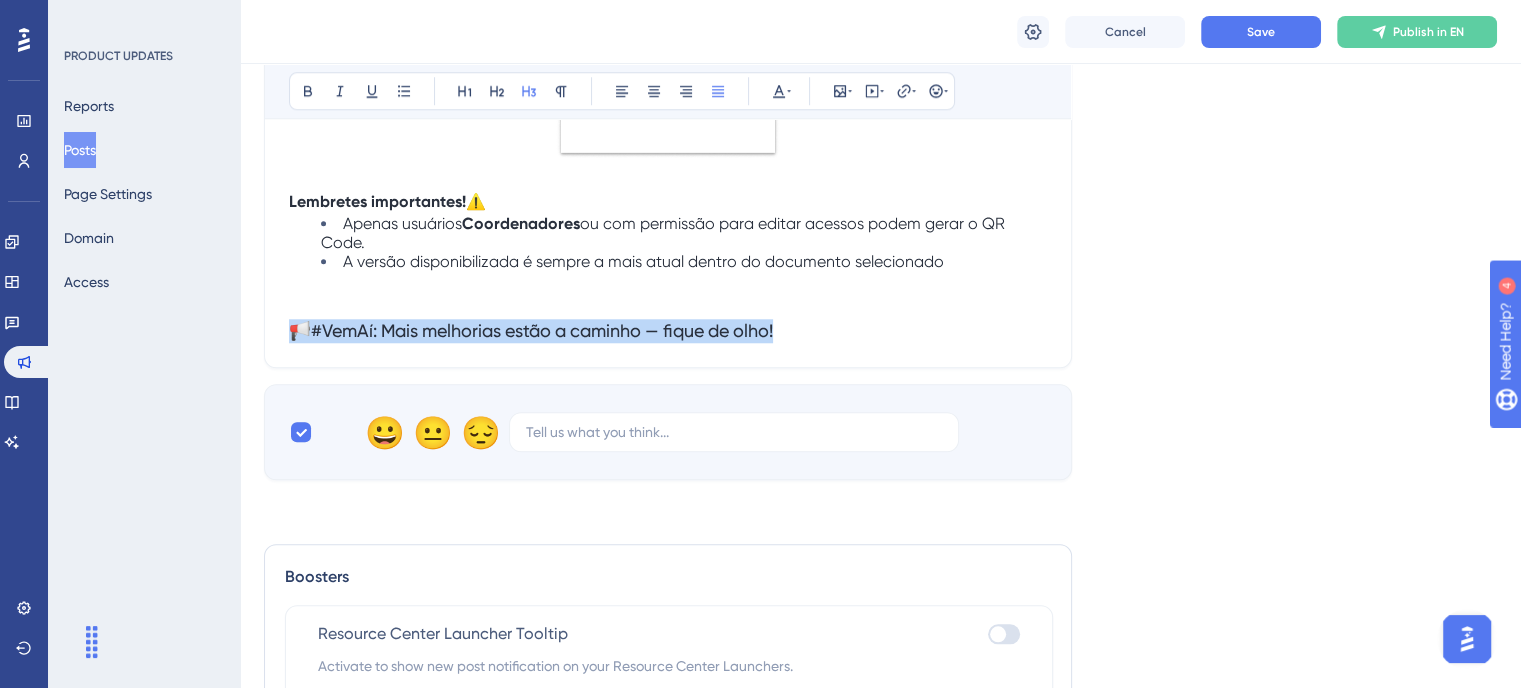 drag, startPoint x: 690, startPoint y: 339, endPoint x: 173, endPoint y: 344, distance: 517.0242 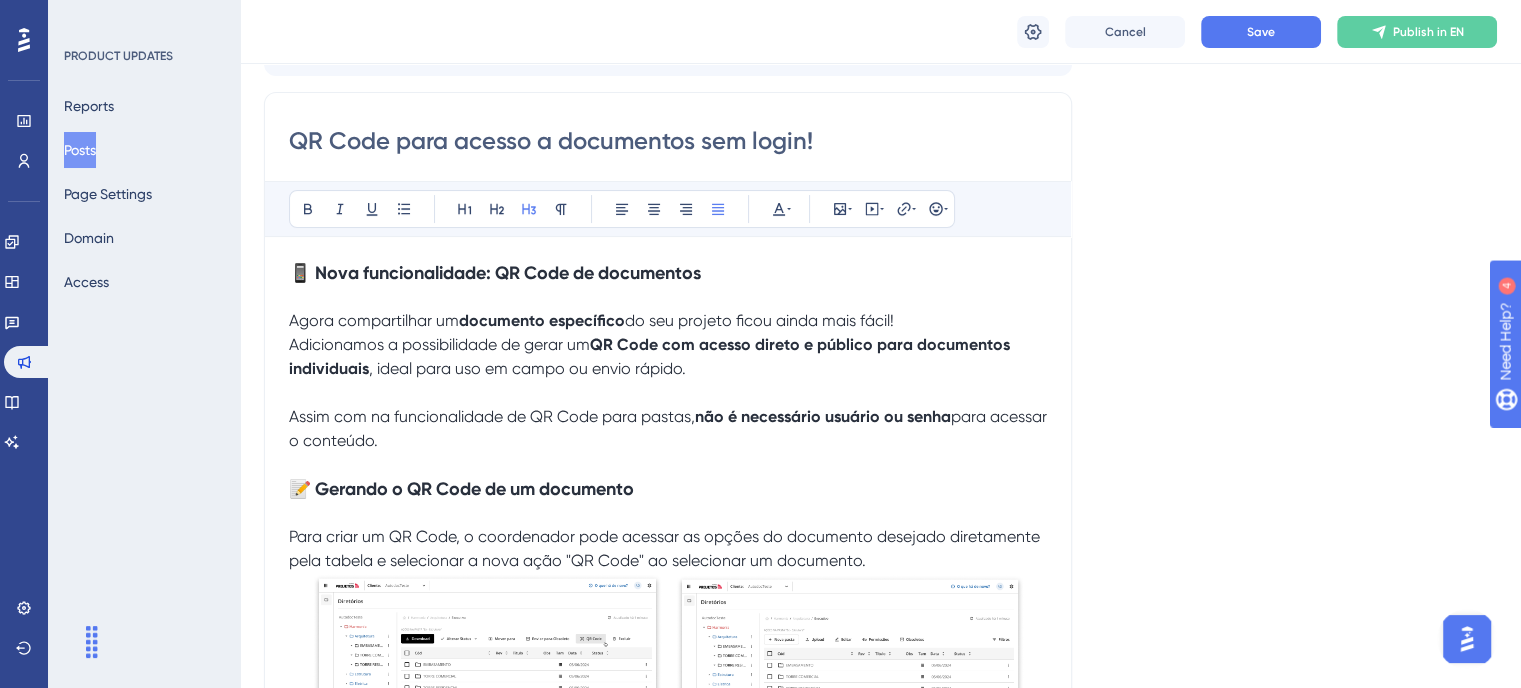 scroll, scrollTop: 0, scrollLeft: 0, axis: both 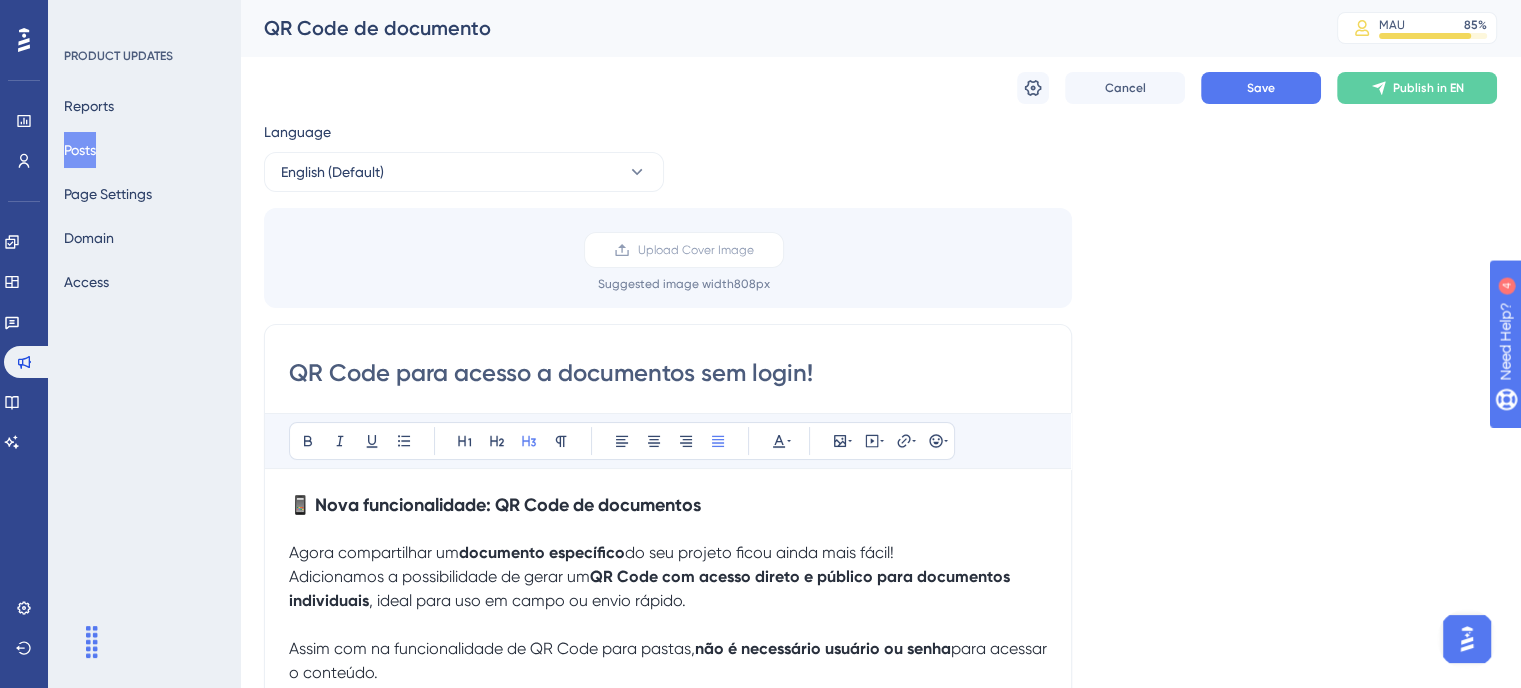 click on "Posts" at bounding box center [80, 150] 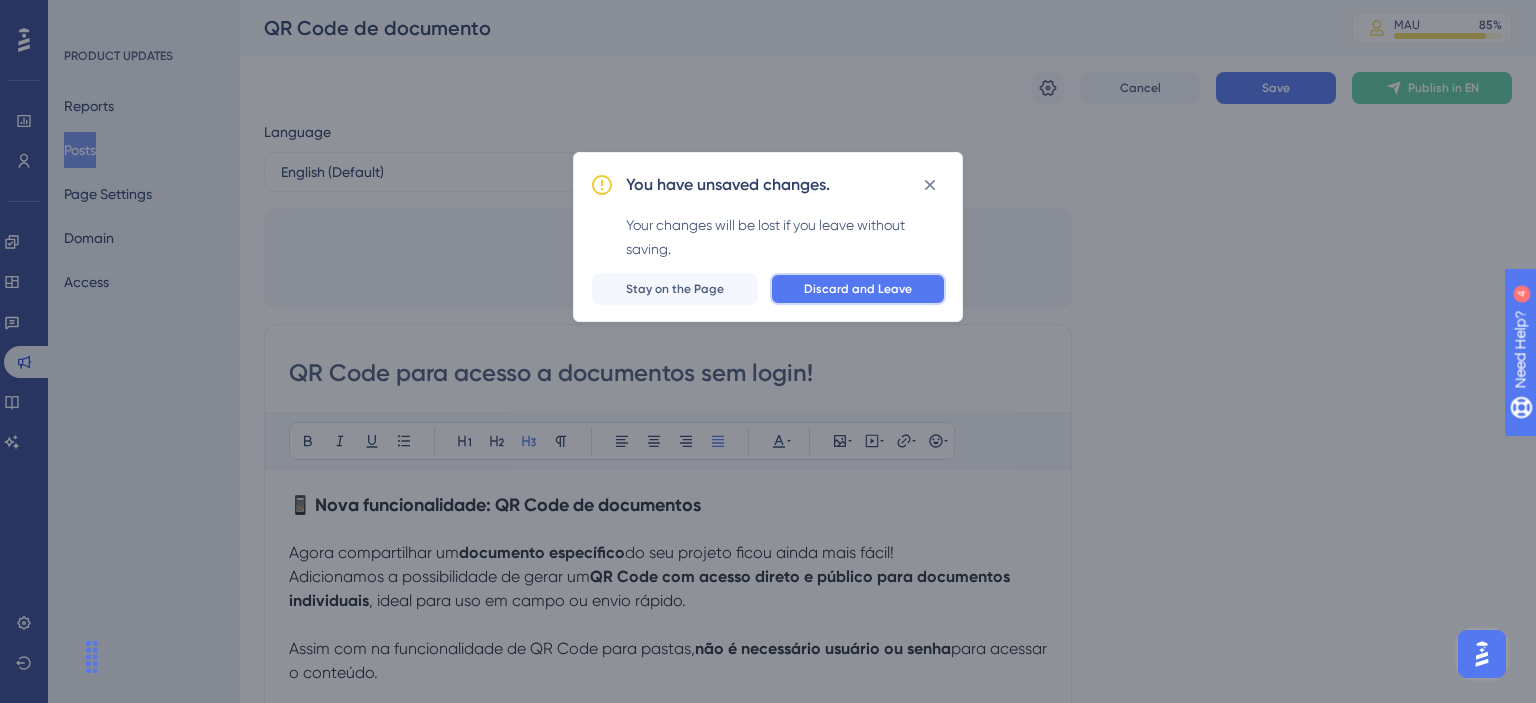 click on "Discard and Leave" at bounding box center [858, 289] 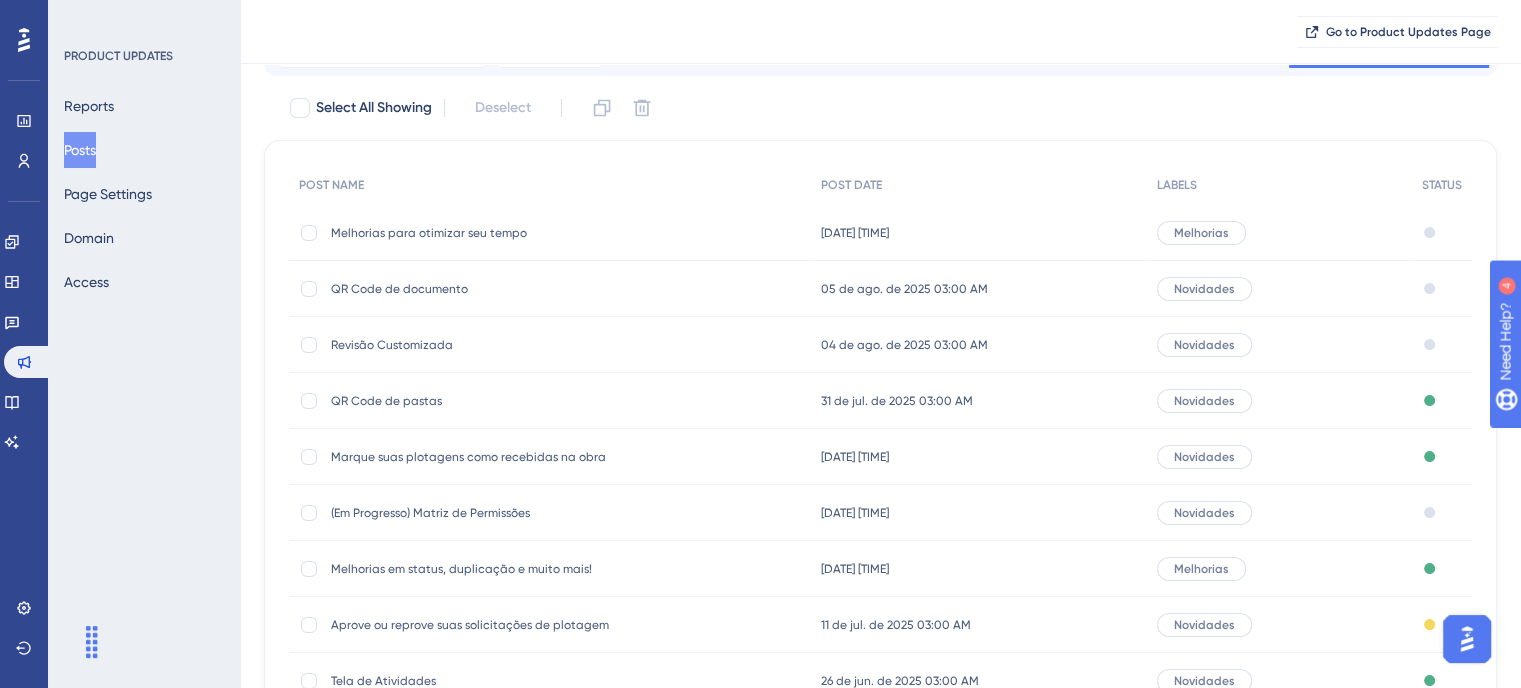 click on "Melhorias para otimizar seu tempo" at bounding box center (491, 233) 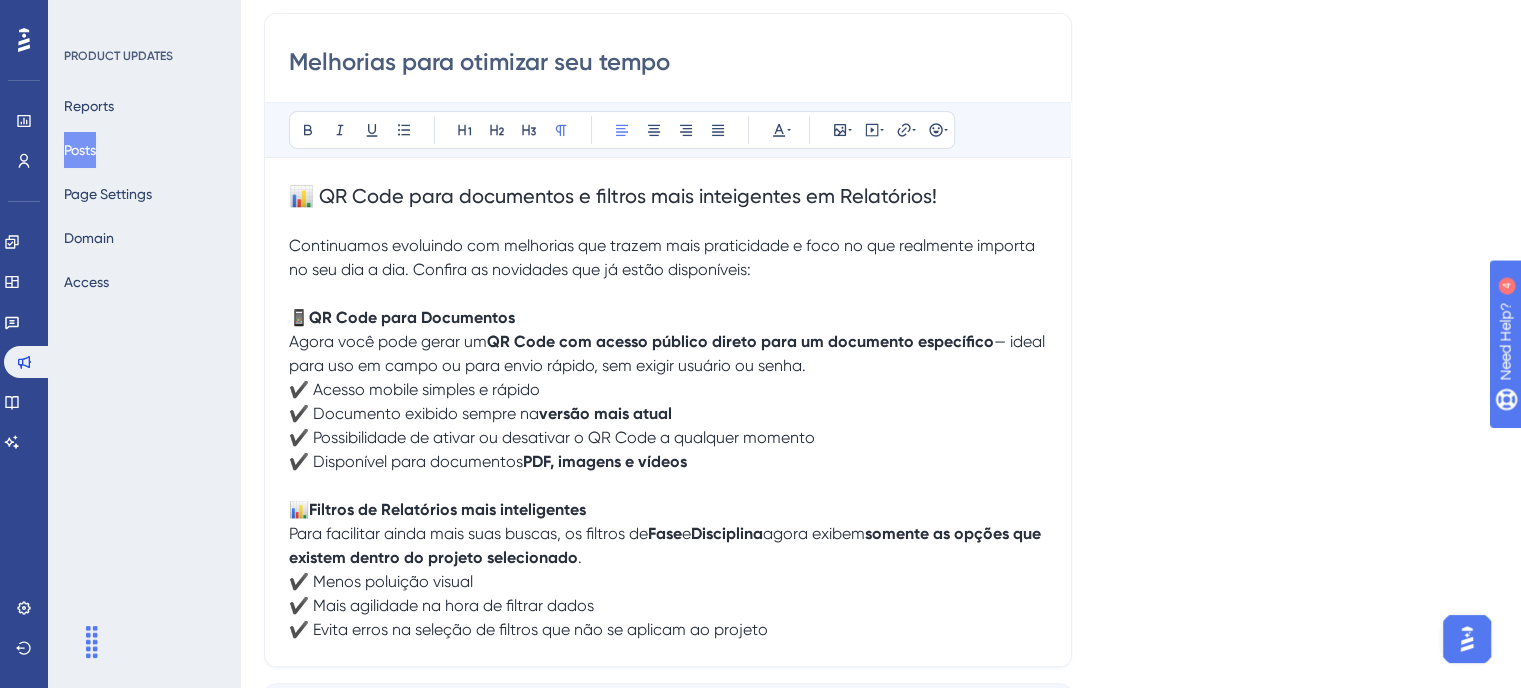 scroll, scrollTop: 759, scrollLeft: 0, axis: vertical 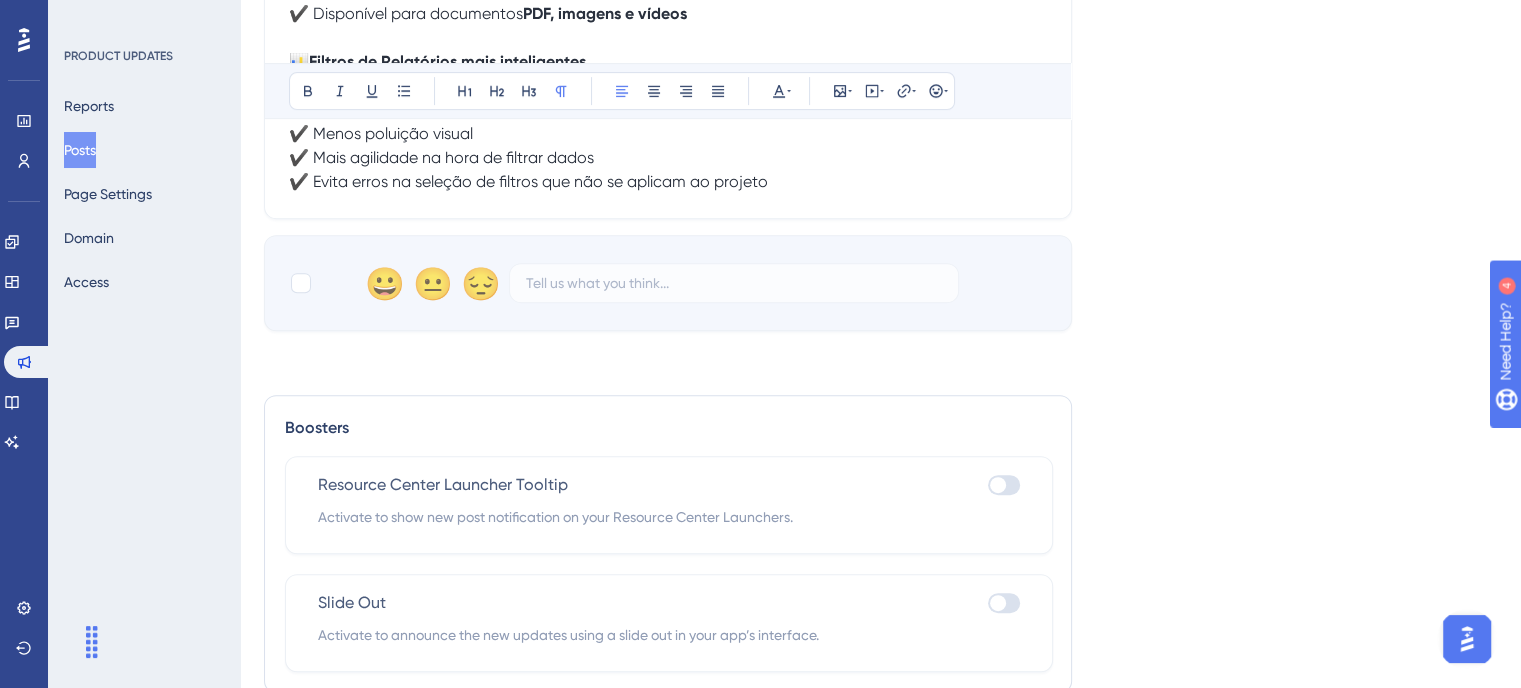 click on "✔️ Menos poluição visual ✔️ Mais agilidade na hora de filtrar dados ✔️ Evita erros na seleção de filtros que não se aplicam ao projeto" at bounding box center (668, 158) 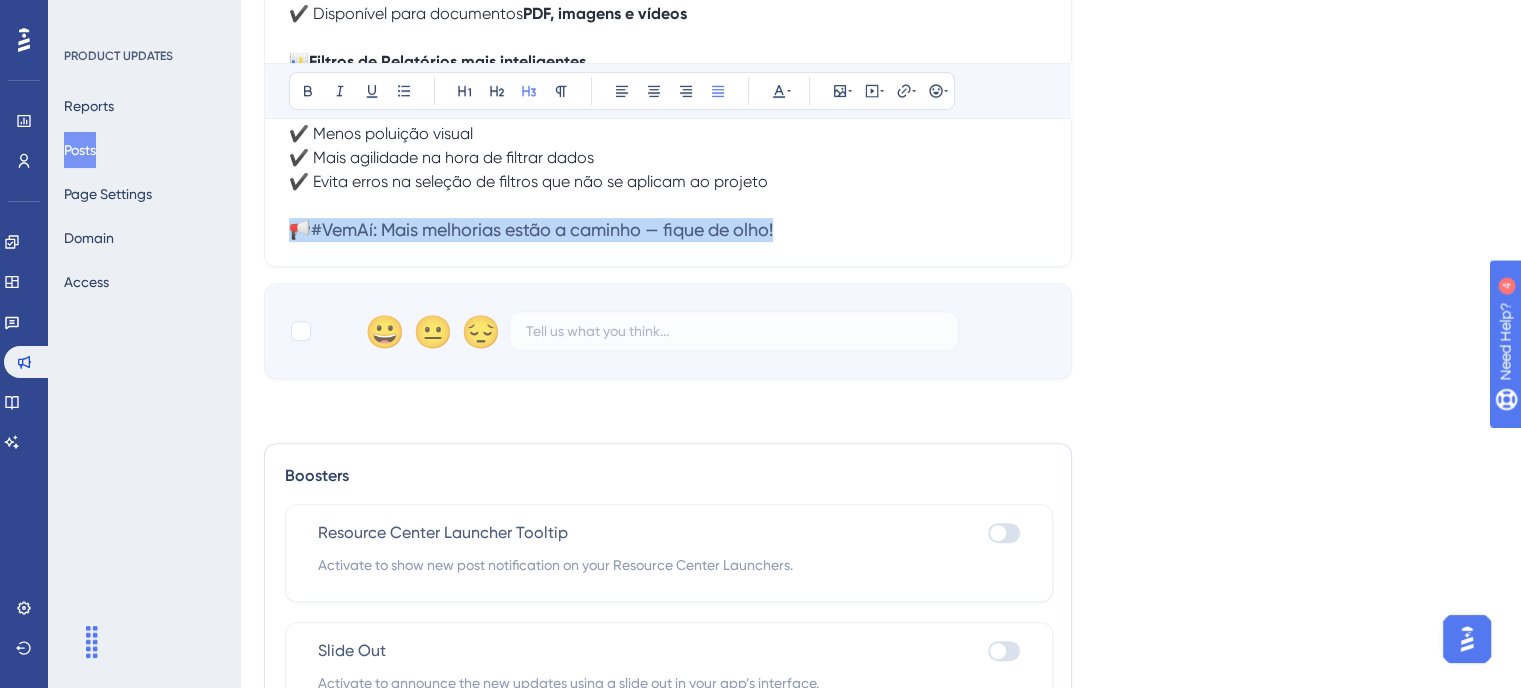 drag, startPoint x: 821, startPoint y: 238, endPoint x: 208, endPoint y: 260, distance: 613.39465 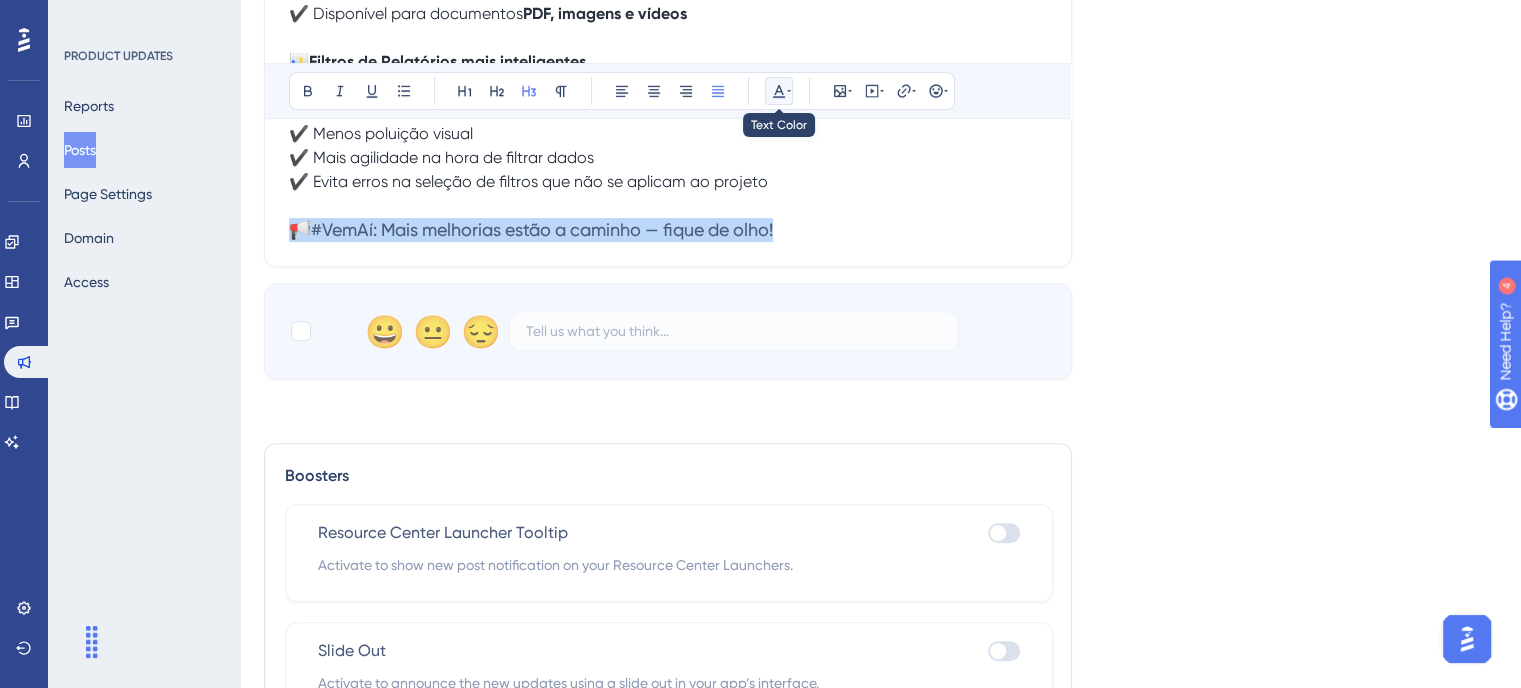 click 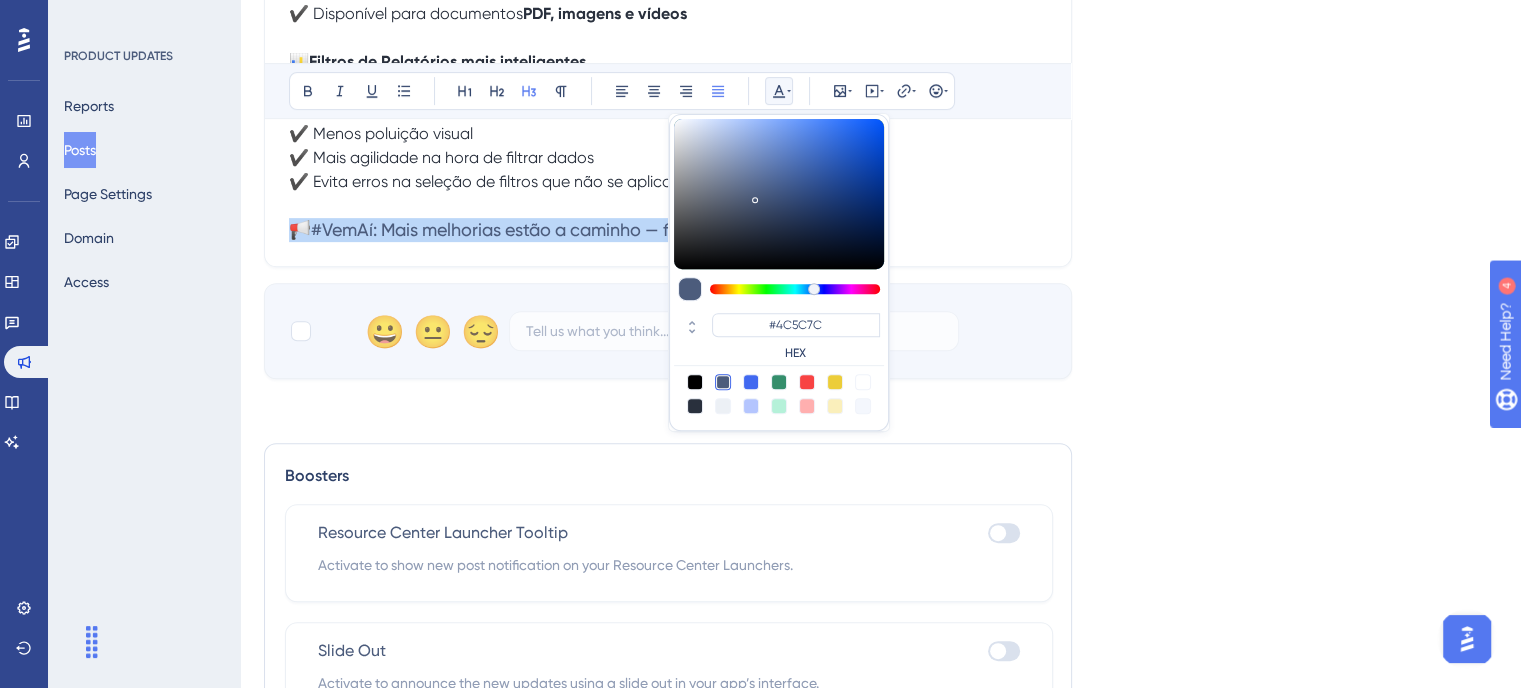 click at bounding box center (695, 406) 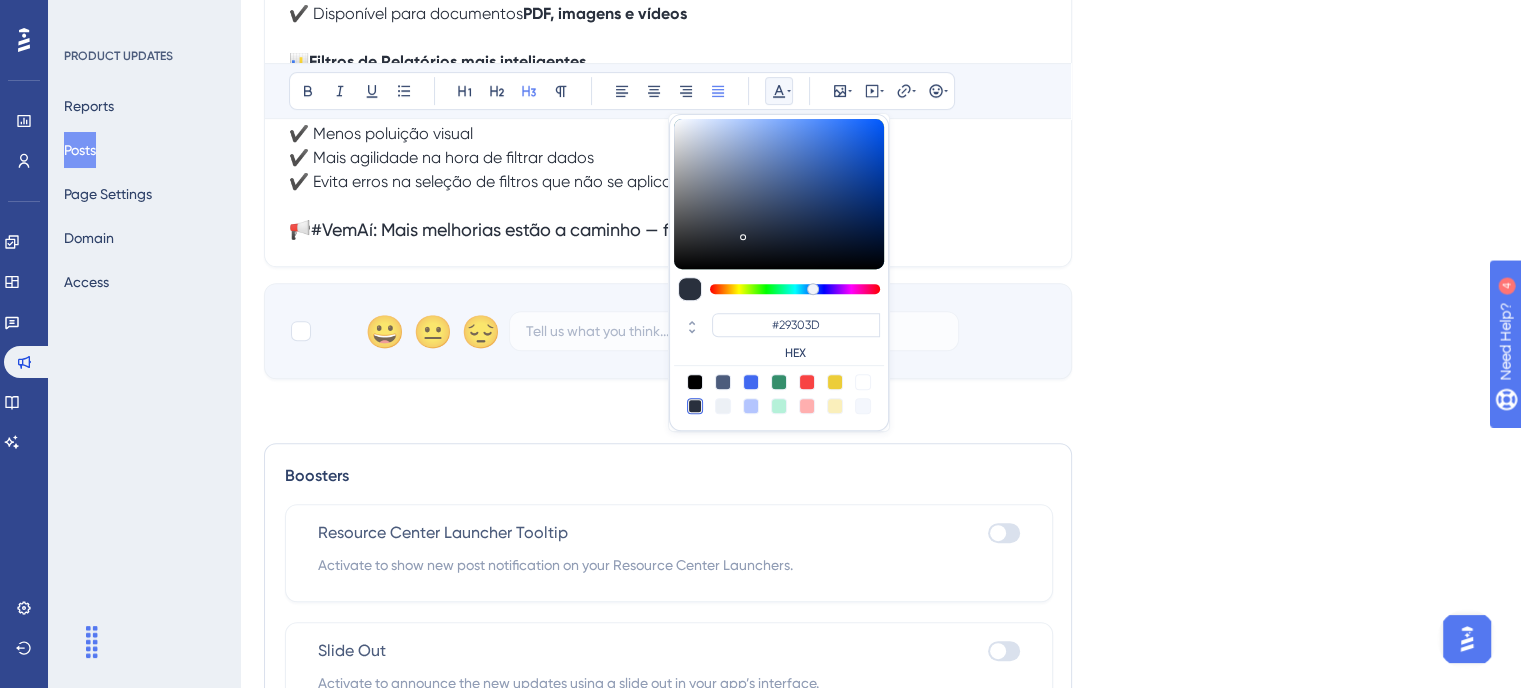 click at bounding box center (668, 206) 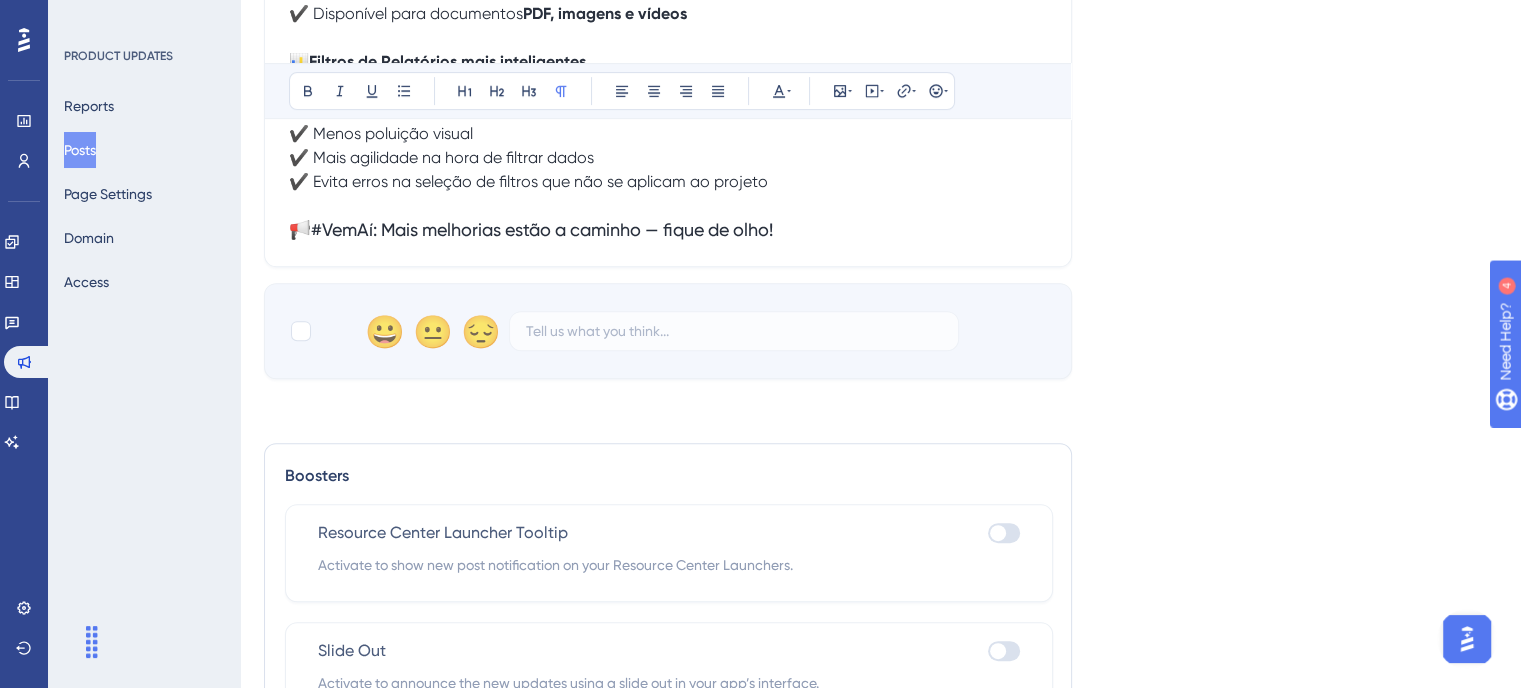 click on "📢#VemAí: Mais melhorias estão a caminho — fique de olho!" at bounding box center (668, 230) 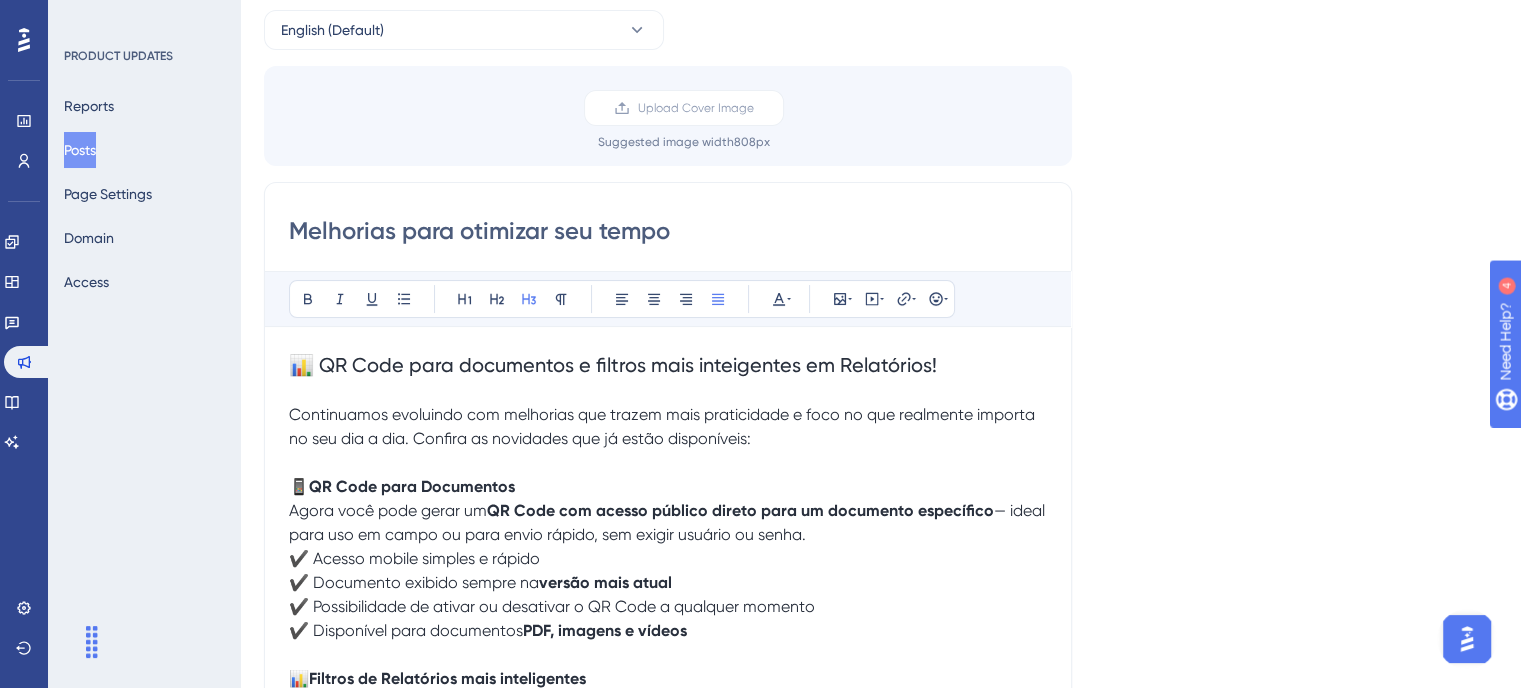scroll, scrollTop: 0, scrollLeft: 0, axis: both 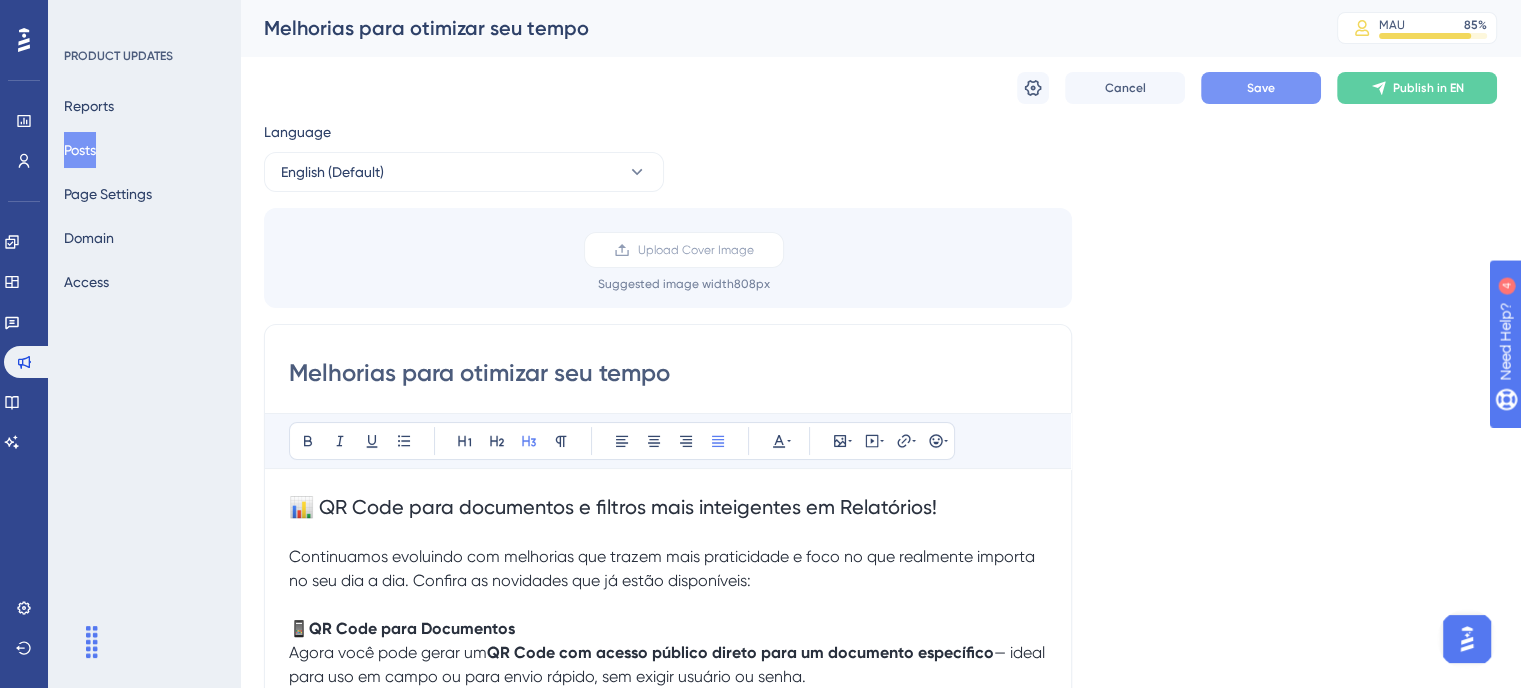 click on "Save" at bounding box center (1261, 88) 